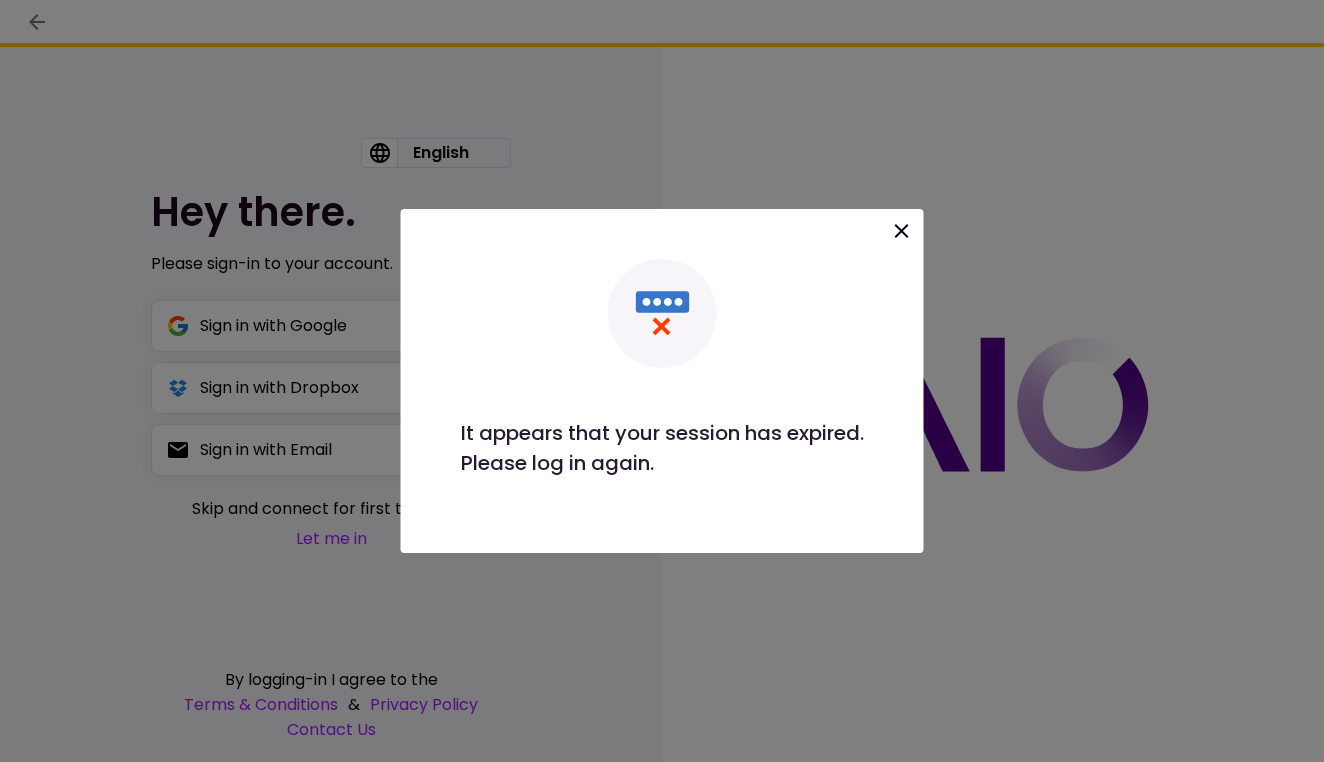 scroll, scrollTop: 0, scrollLeft: 0, axis: both 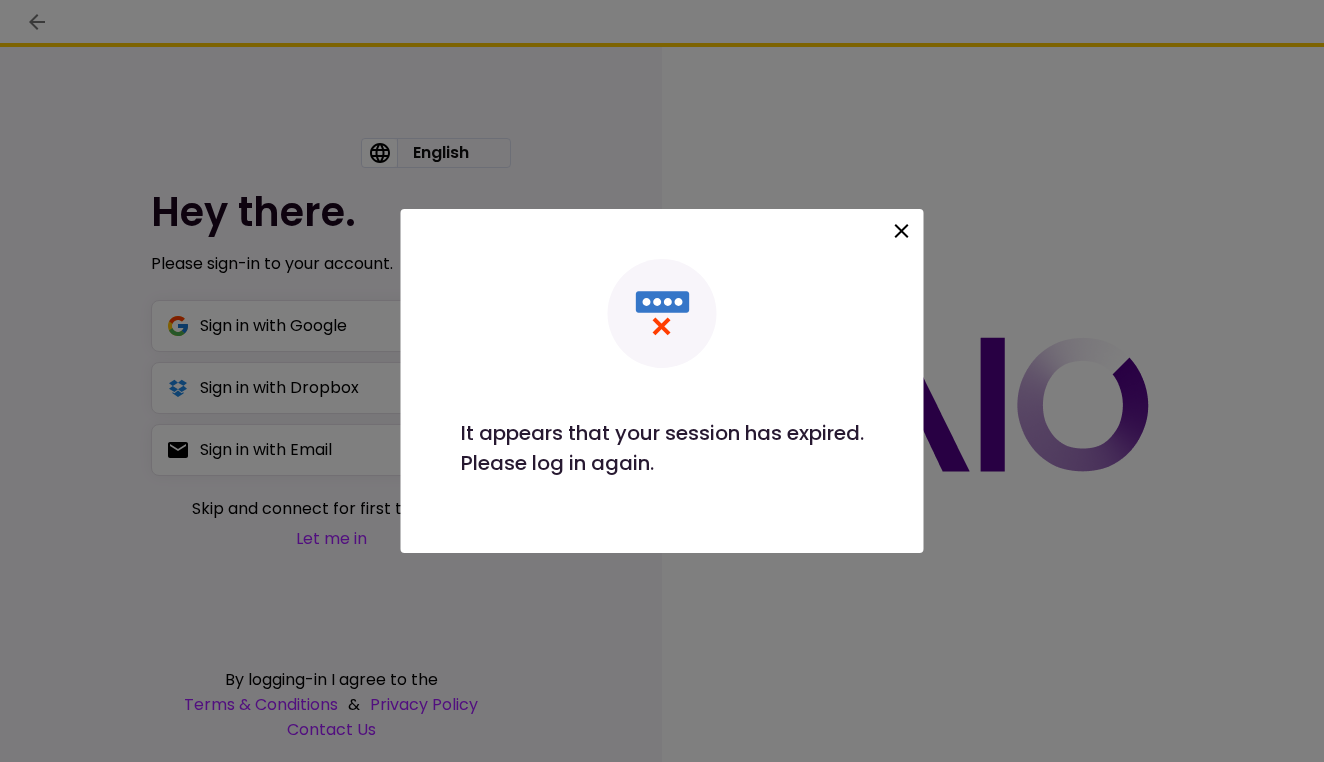 click 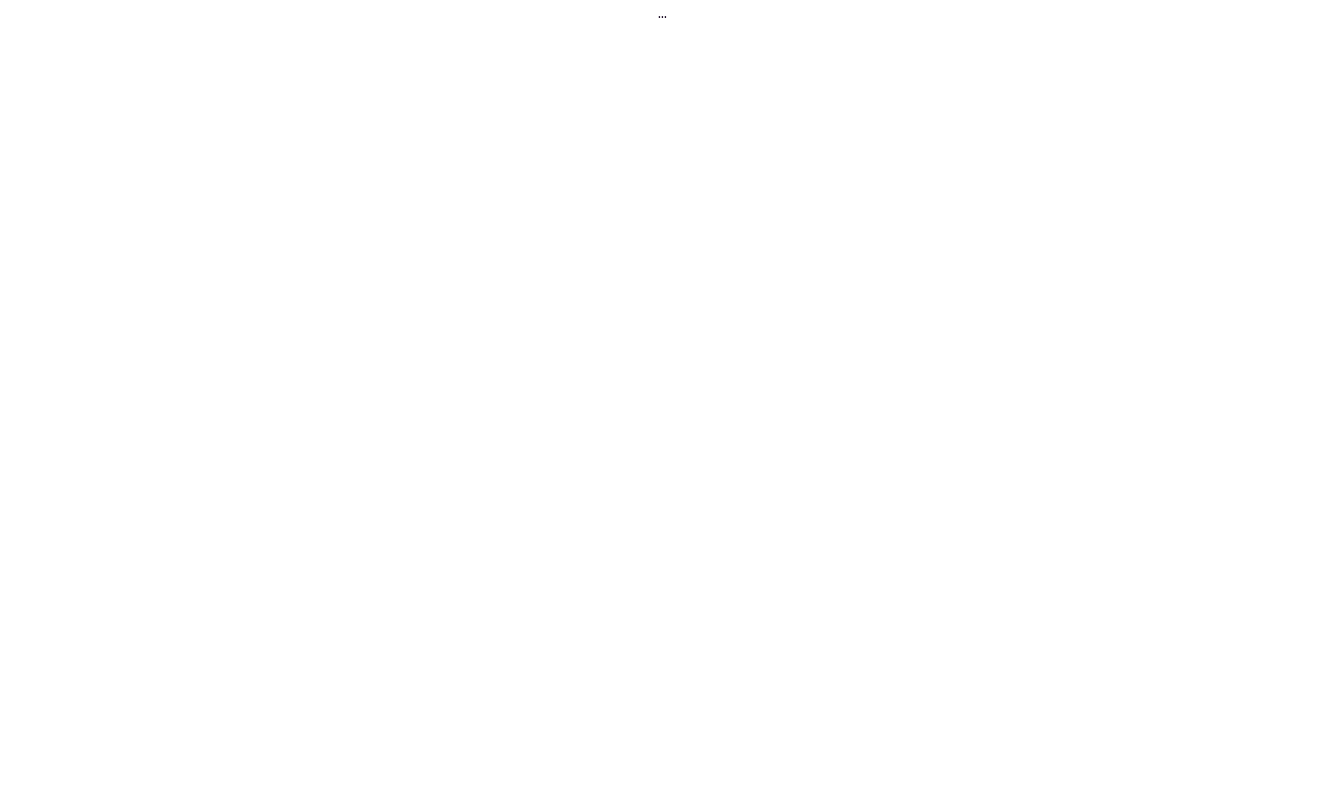 scroll, scrollTop: 0, scrollLeft: 0, axis: both 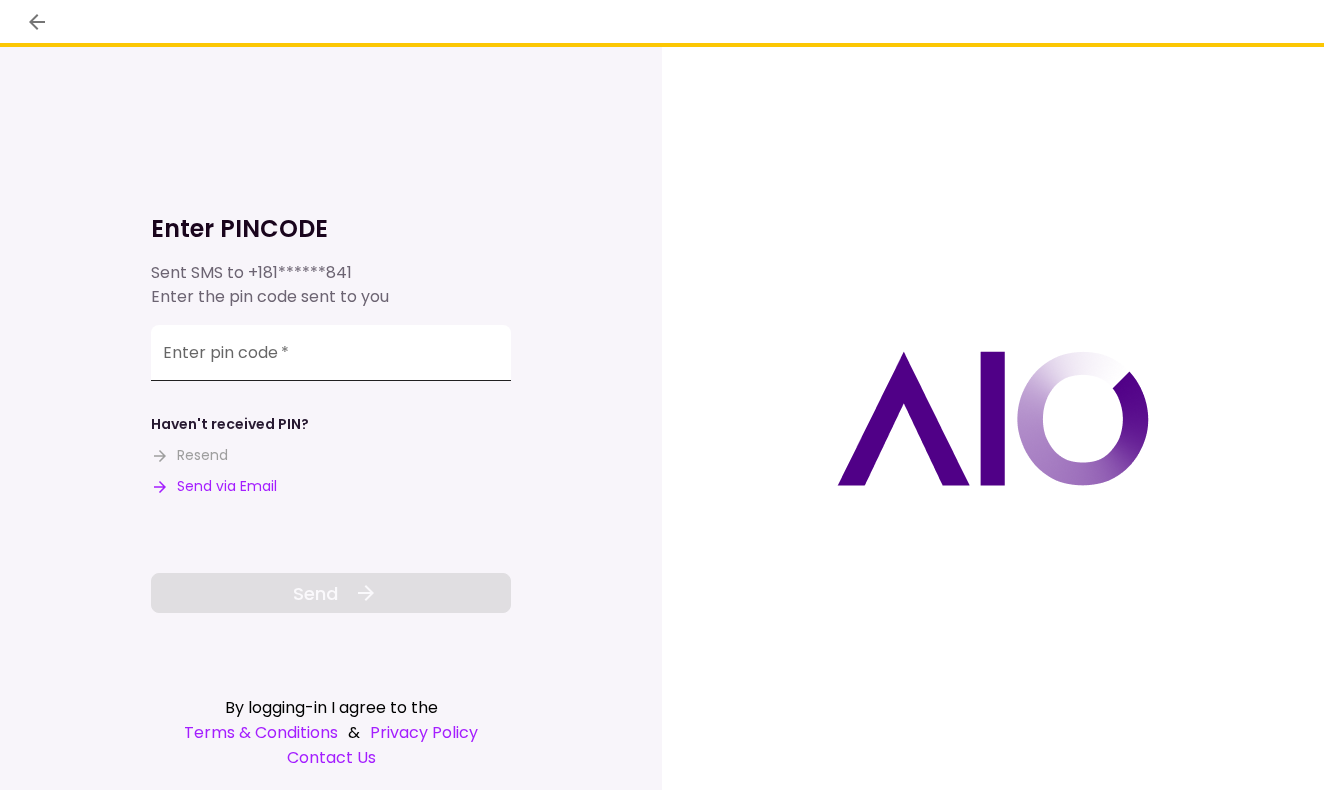 click on "Enter pin code   *" at bounding box center (331, 353) 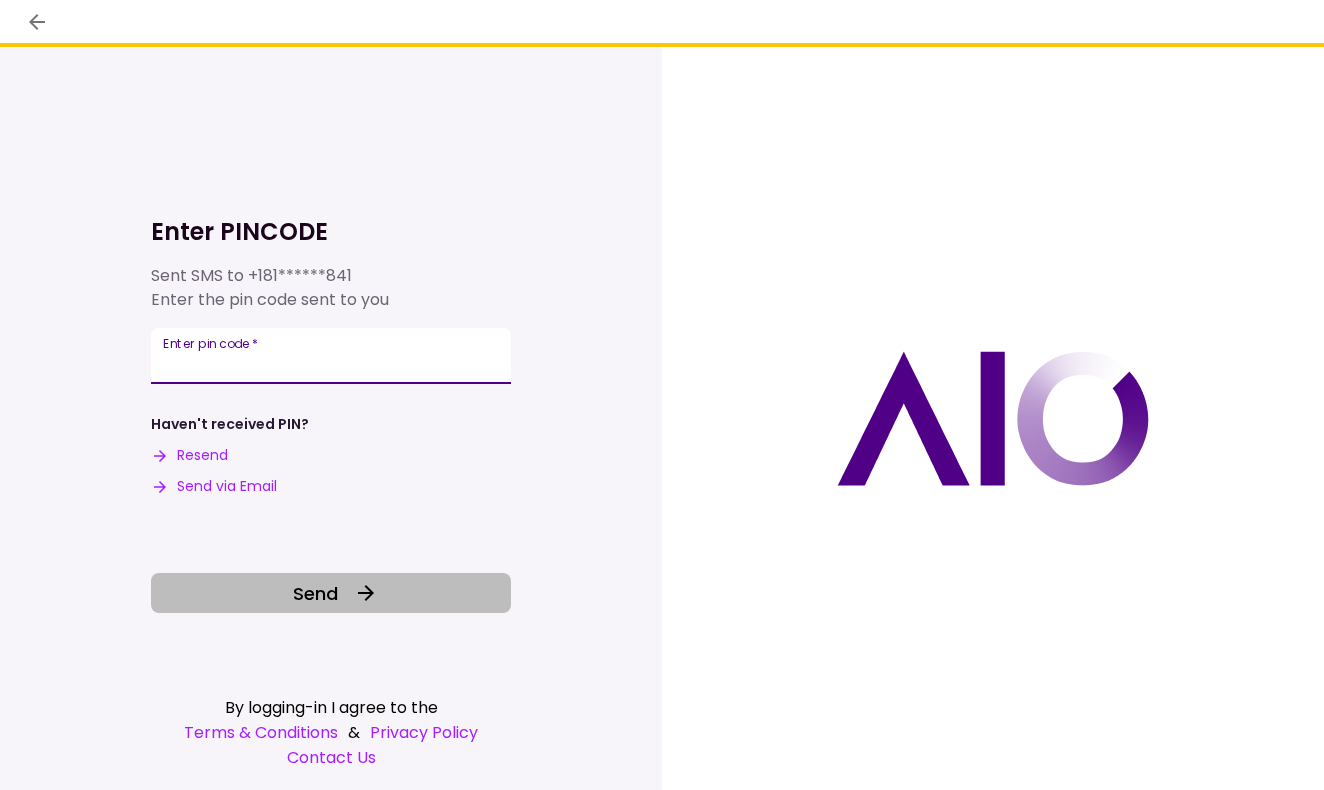 type on "******" 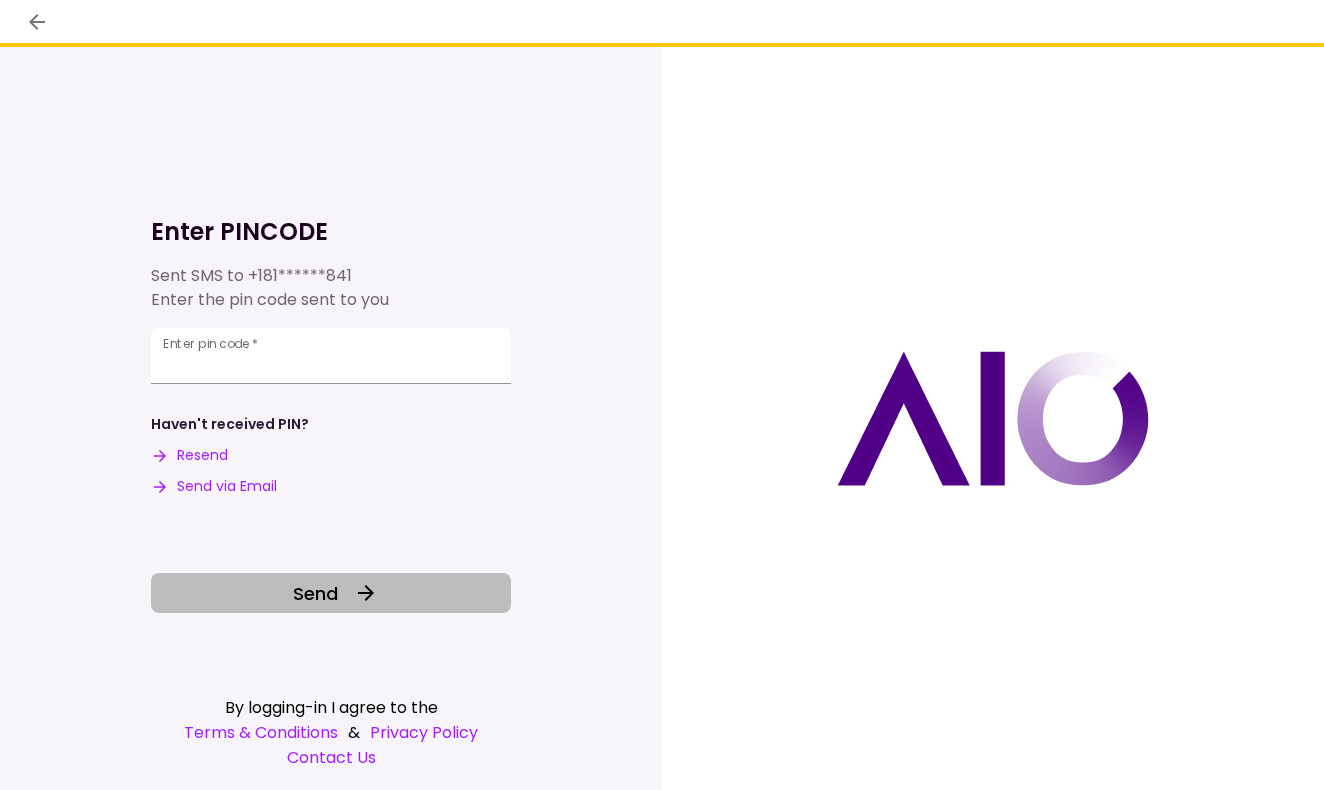 click on "Send" at bounding box center (315, 593) 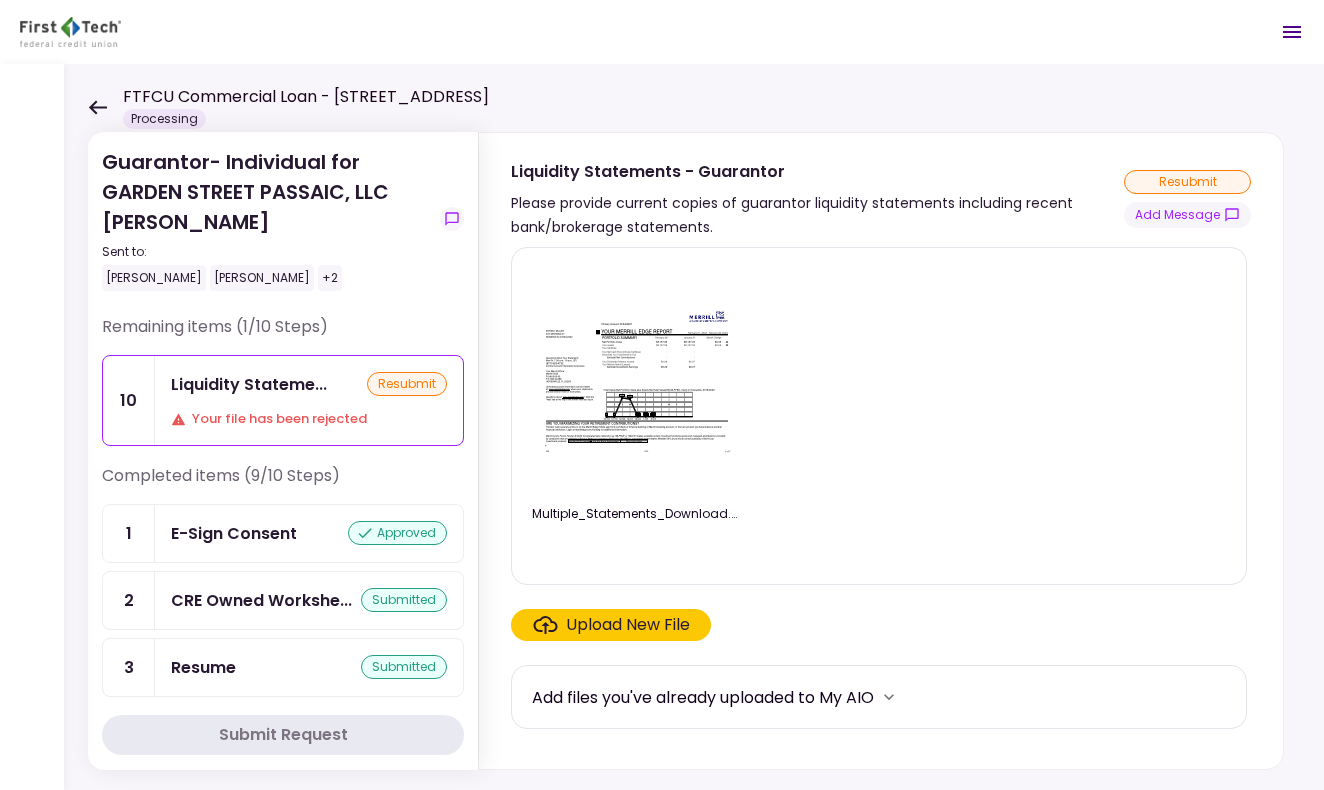 click 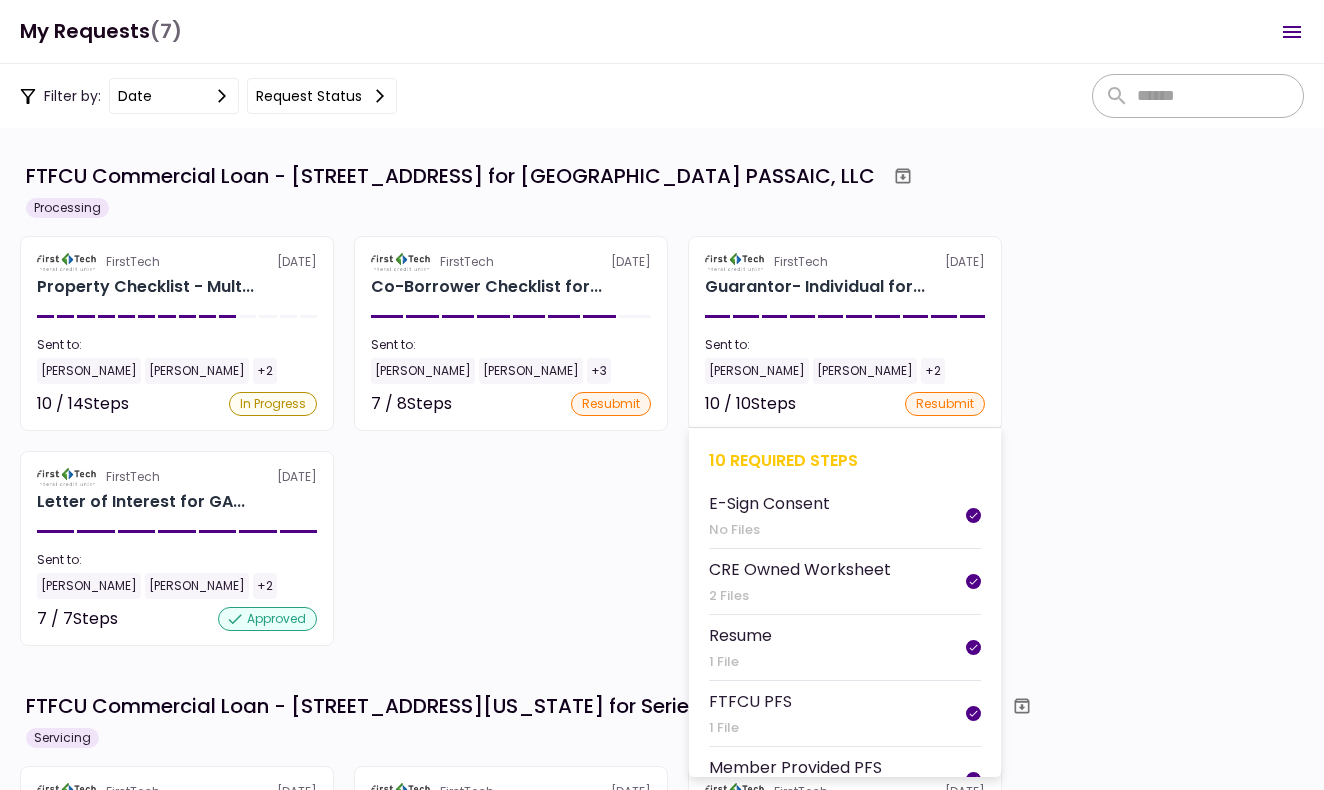 click on "FirstTech [DATE] Guarantor- Individual for... Sent to: [PERSON_NAME] [PERSON_NAME] +2 10 / 10  Steps resubmit 10   required steps E-Sign Consent No Files CRE Owned Worksheet 2 Files Resume 1 File FTFCU PFS 1 File Member Provided PFS 2 Files Tax Return - Guarantor 22 Files IRS Form 4506-T Guarantor 1 File Personal Debt Schedule 1 File COFSA- Guarantor 1 File Liquidity Statements - Guarantor 1 File" at bounding box center [845, 333] 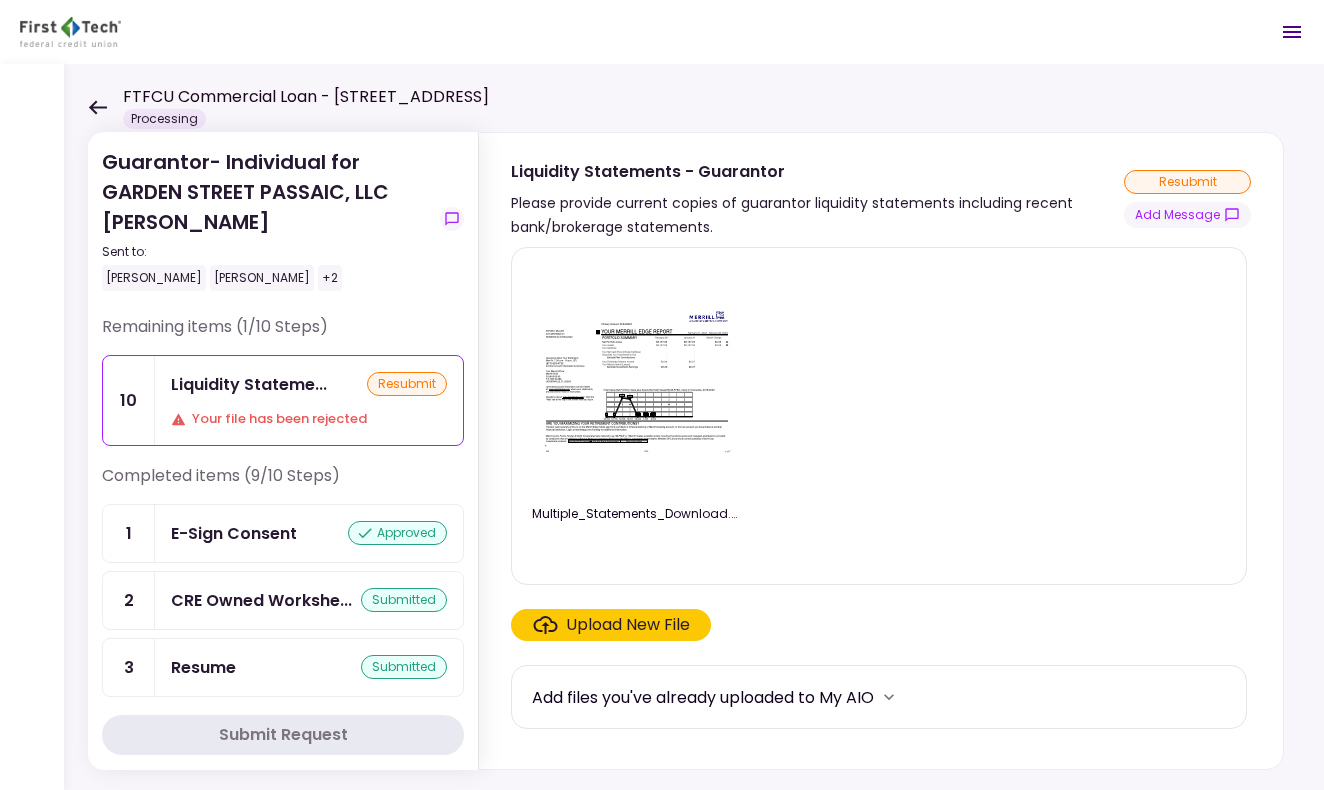 click 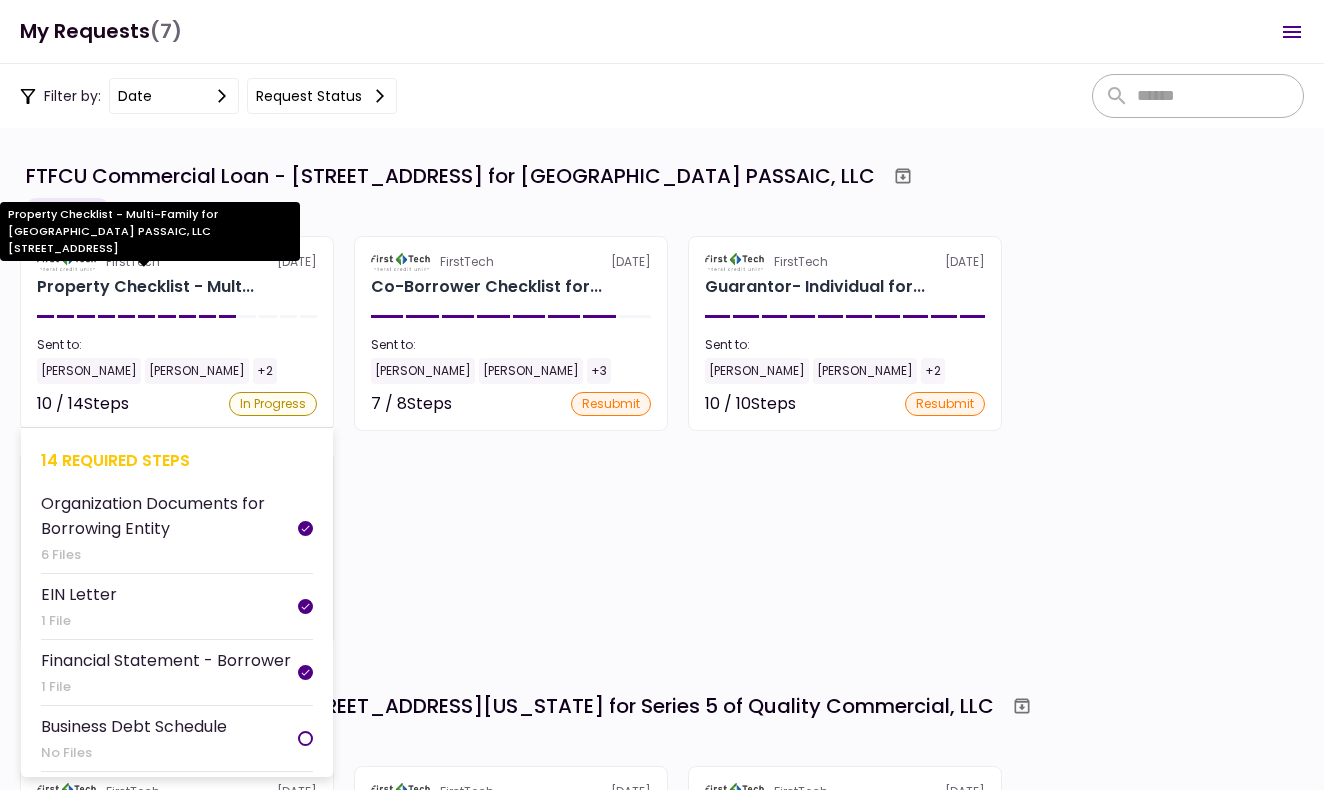click on "Property Checklist - Mult..." at bounding box center [145, 287] 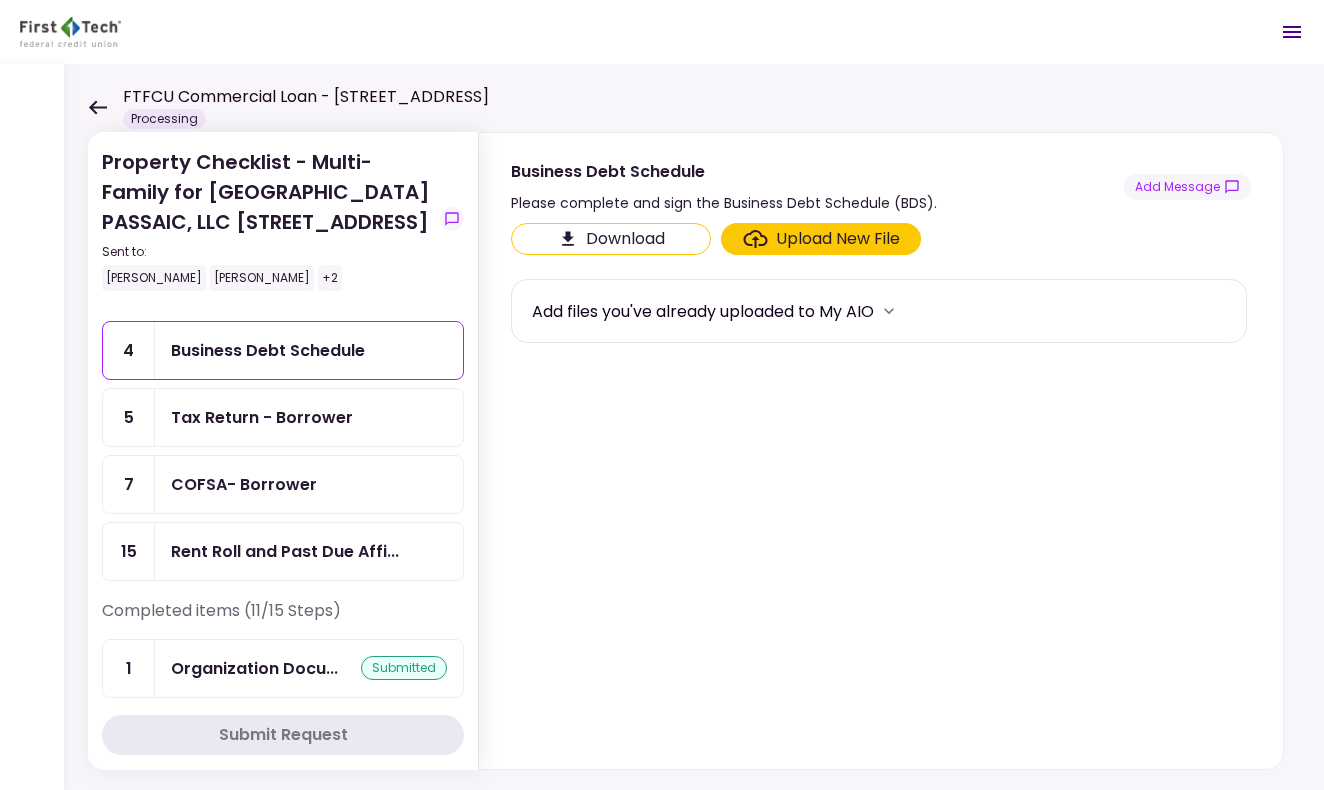 scroll, scrollTop: 37, scrollLeft: 0, axis: vertical 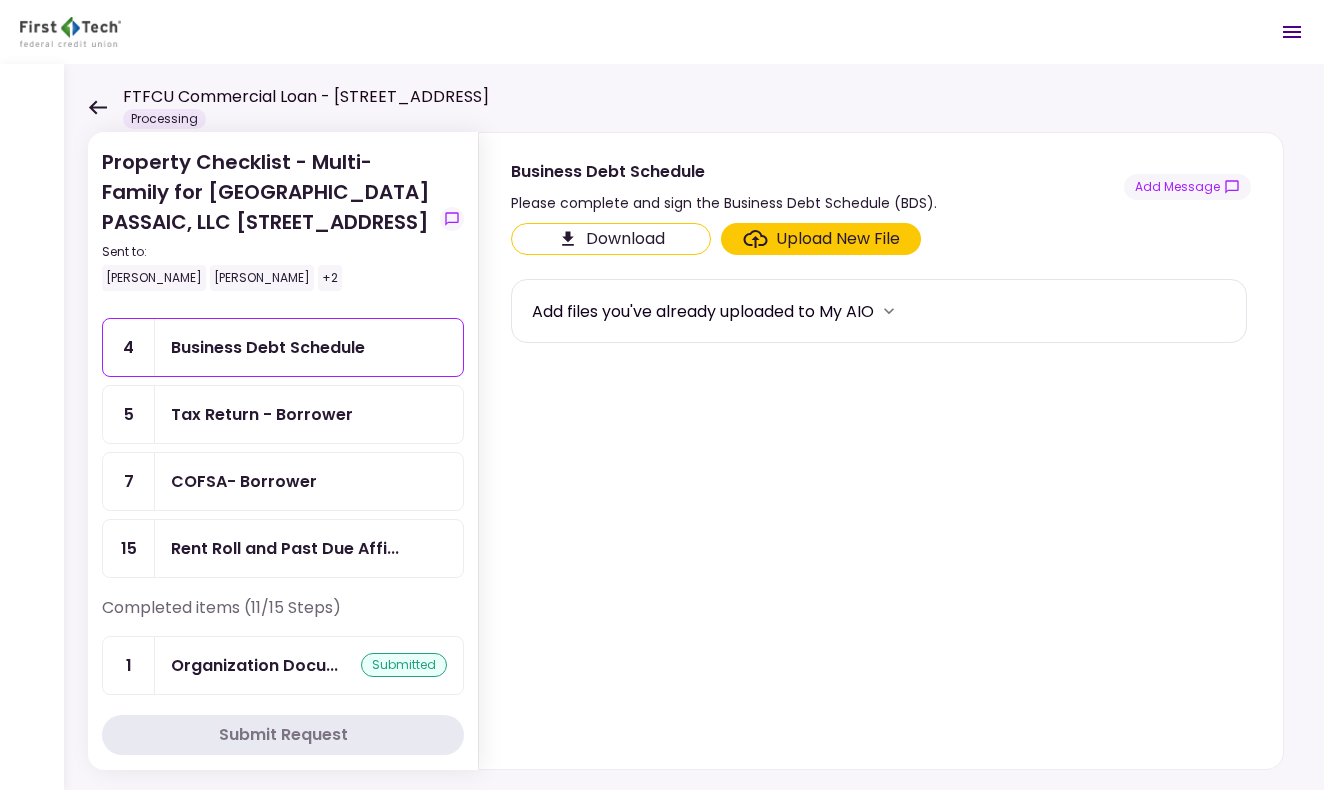click on "COFSA- Borrower" at bounding box center (244, 481) 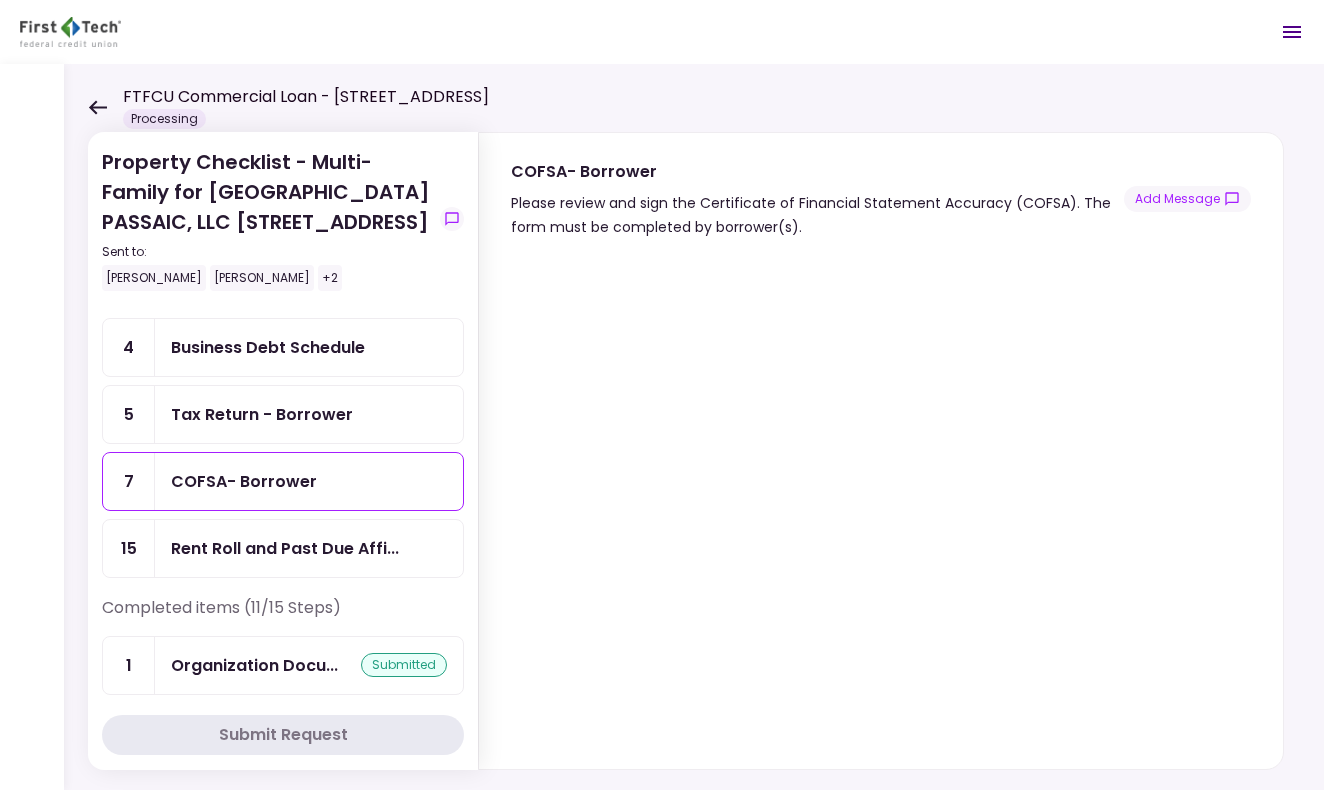 scroll, scrollTop: 159, scrollLeft: 0, axis: vertical 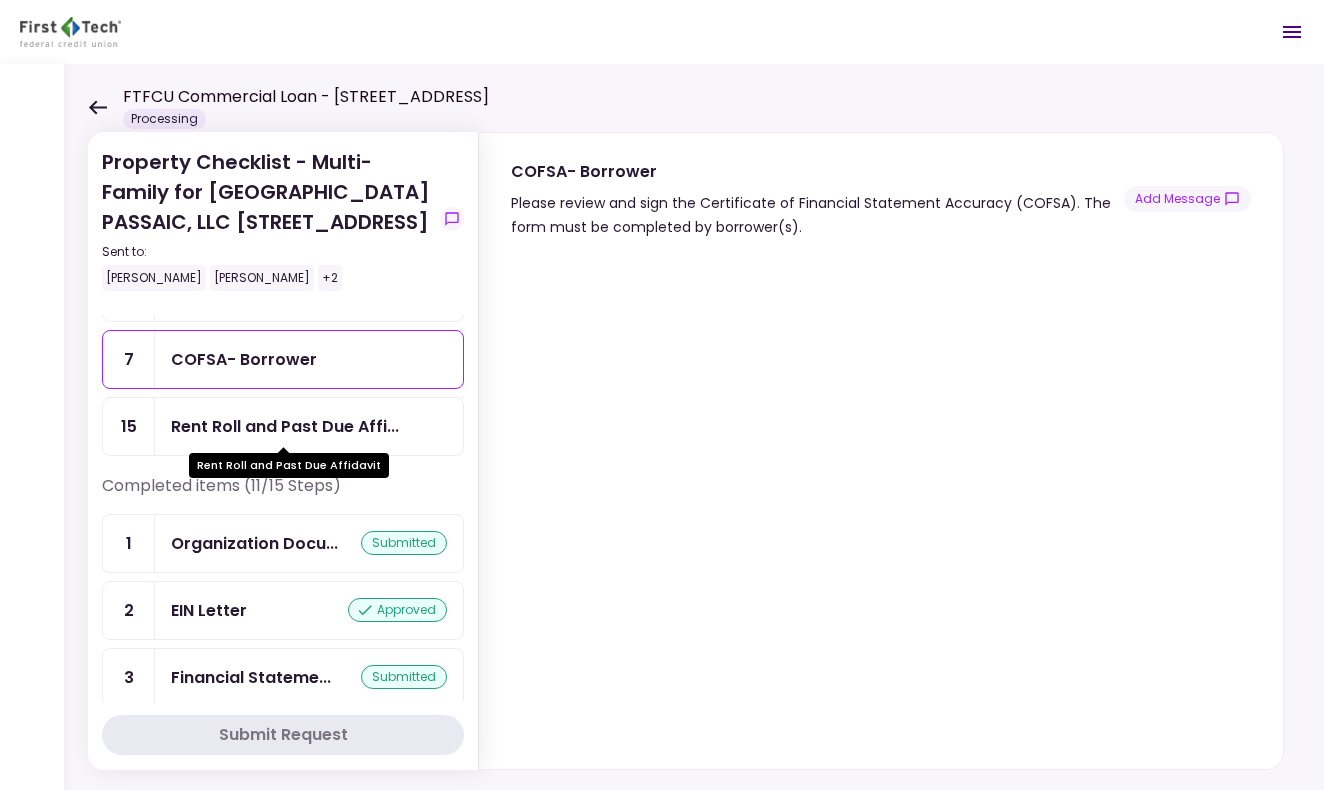 click on "Rent Roll and Past Due Affi..." at bounding box center (285, 426) 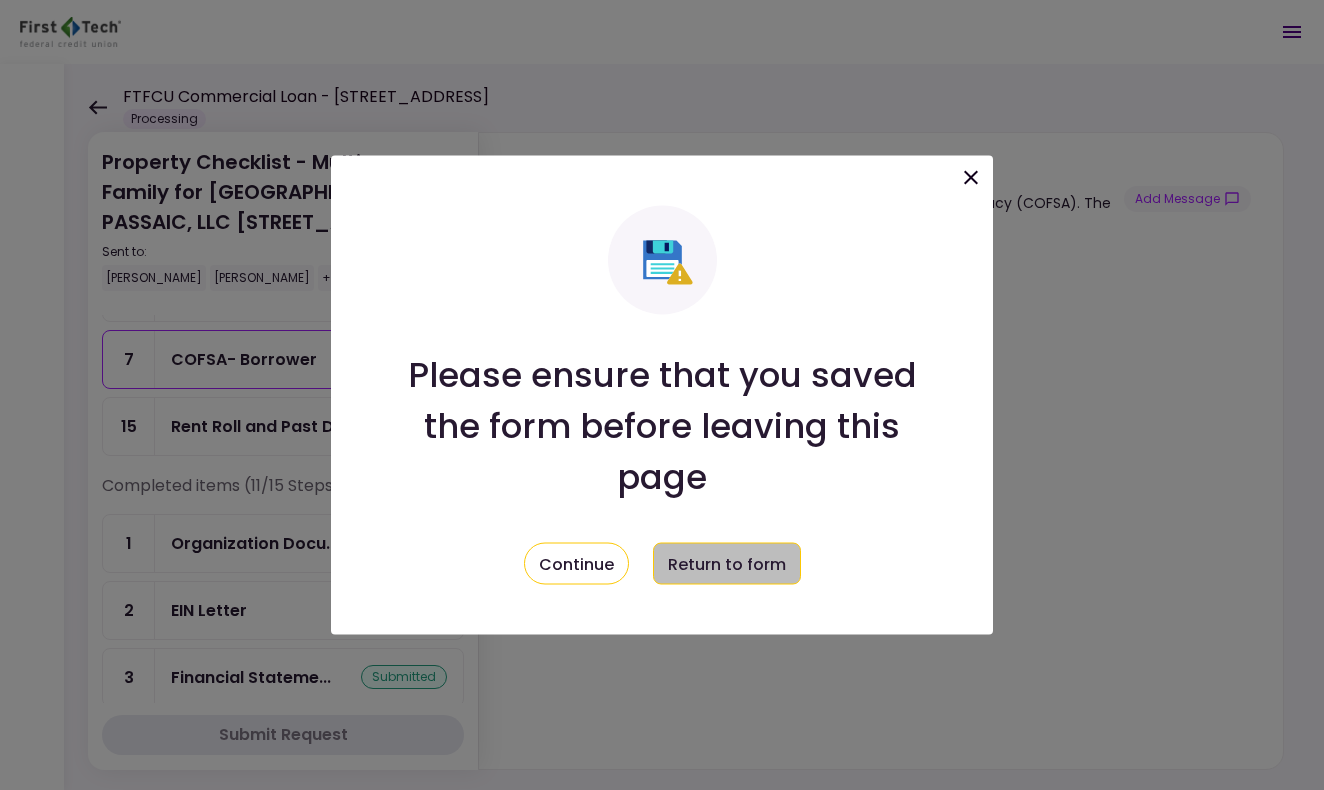 click on "Return to form" at bounding box center [727, 564] 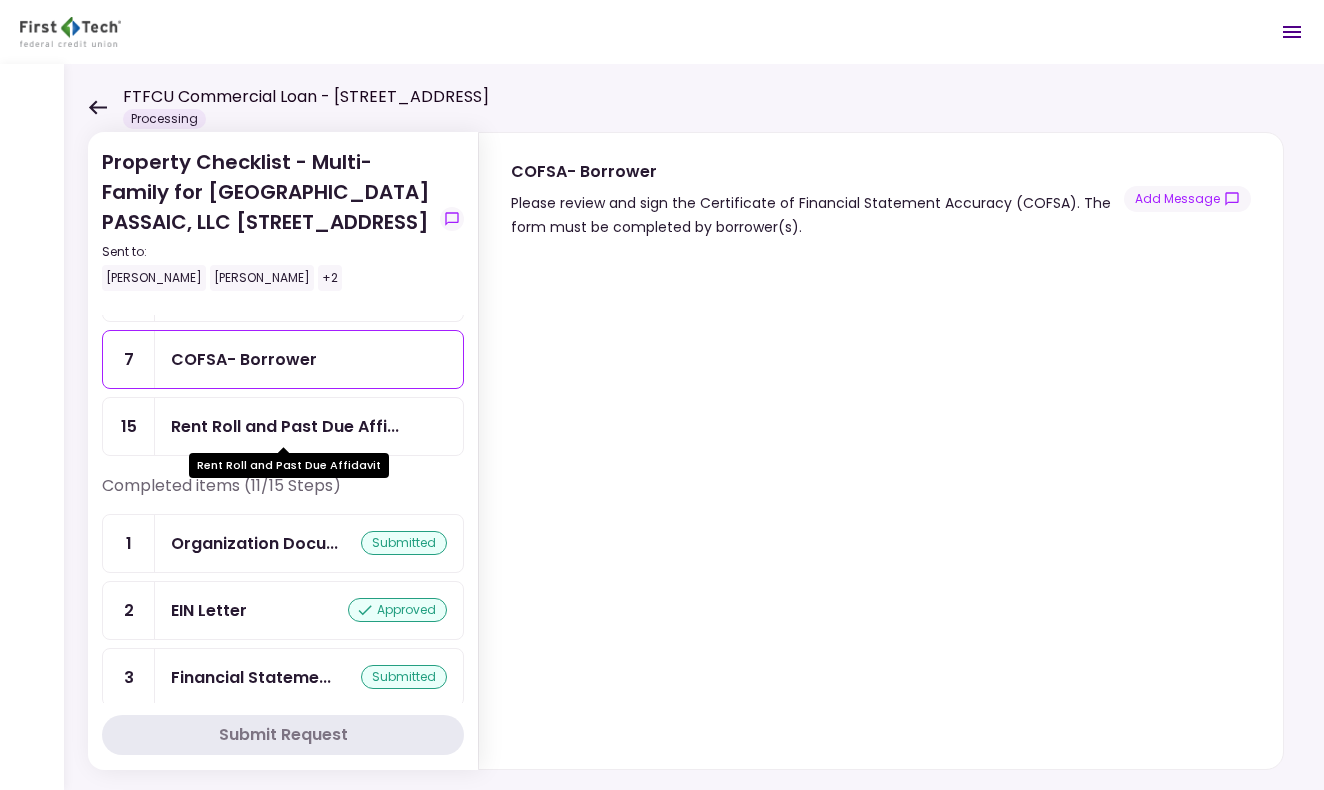 click on "Rent Roll and Past Due Affi..." at bounding box center [285, 426] 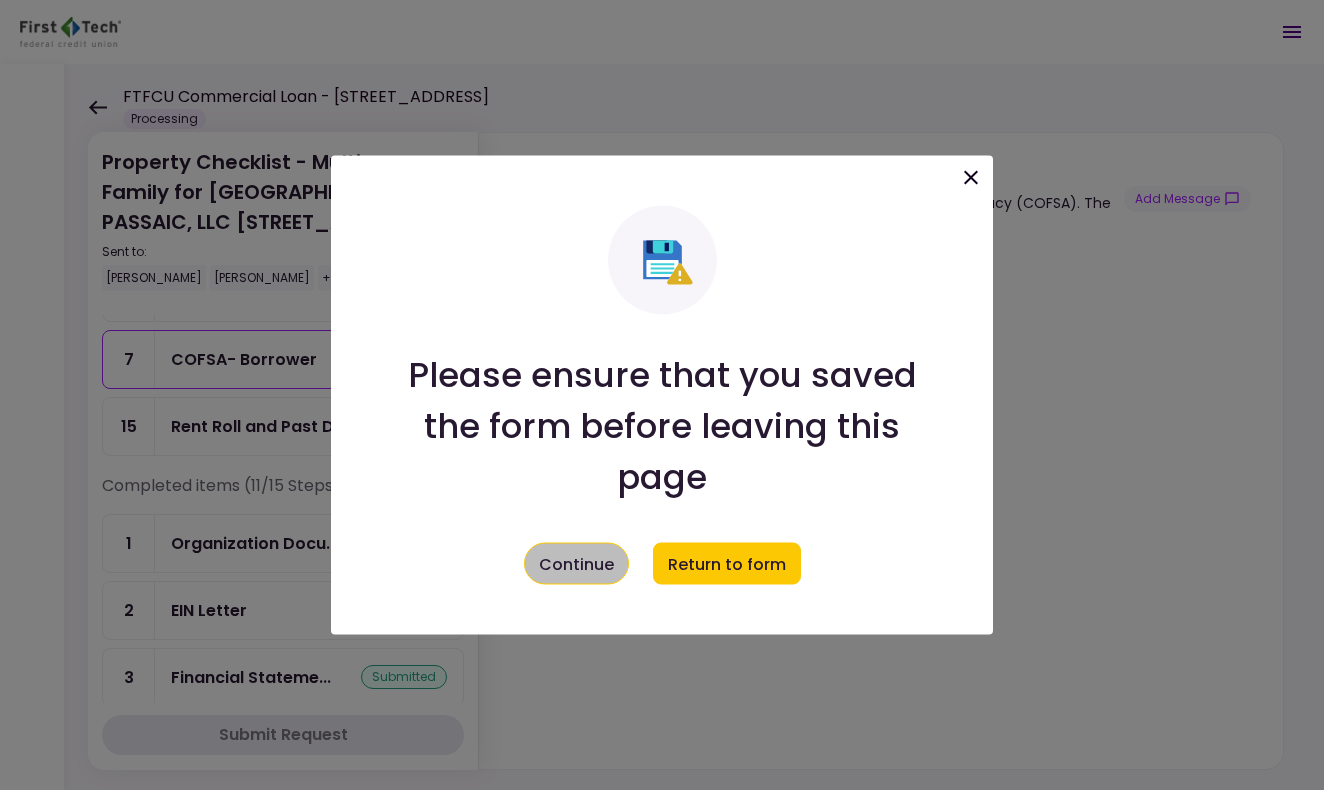 click on "Continue" at bounding box center (576, 564) 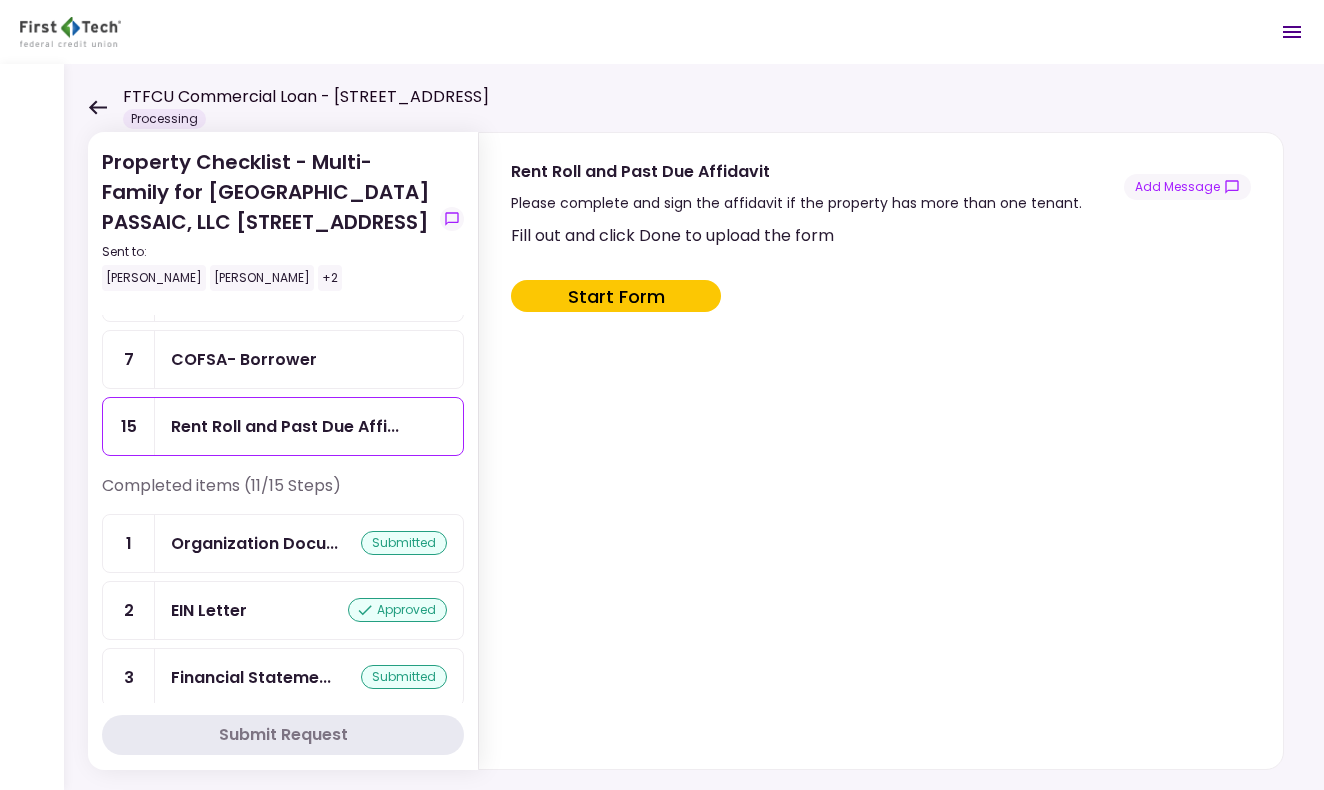 click on "Start Form" at bounding box center (616, 296) 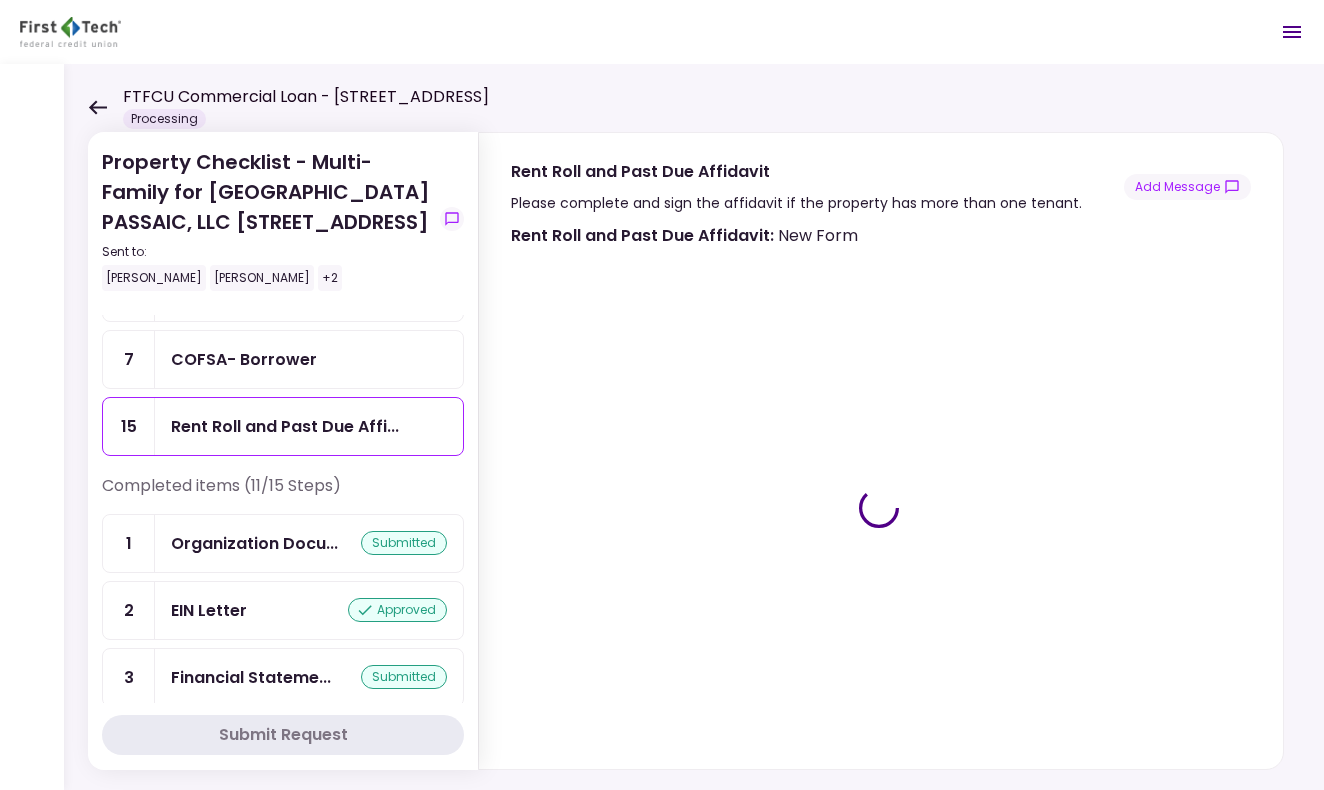 type on "***" 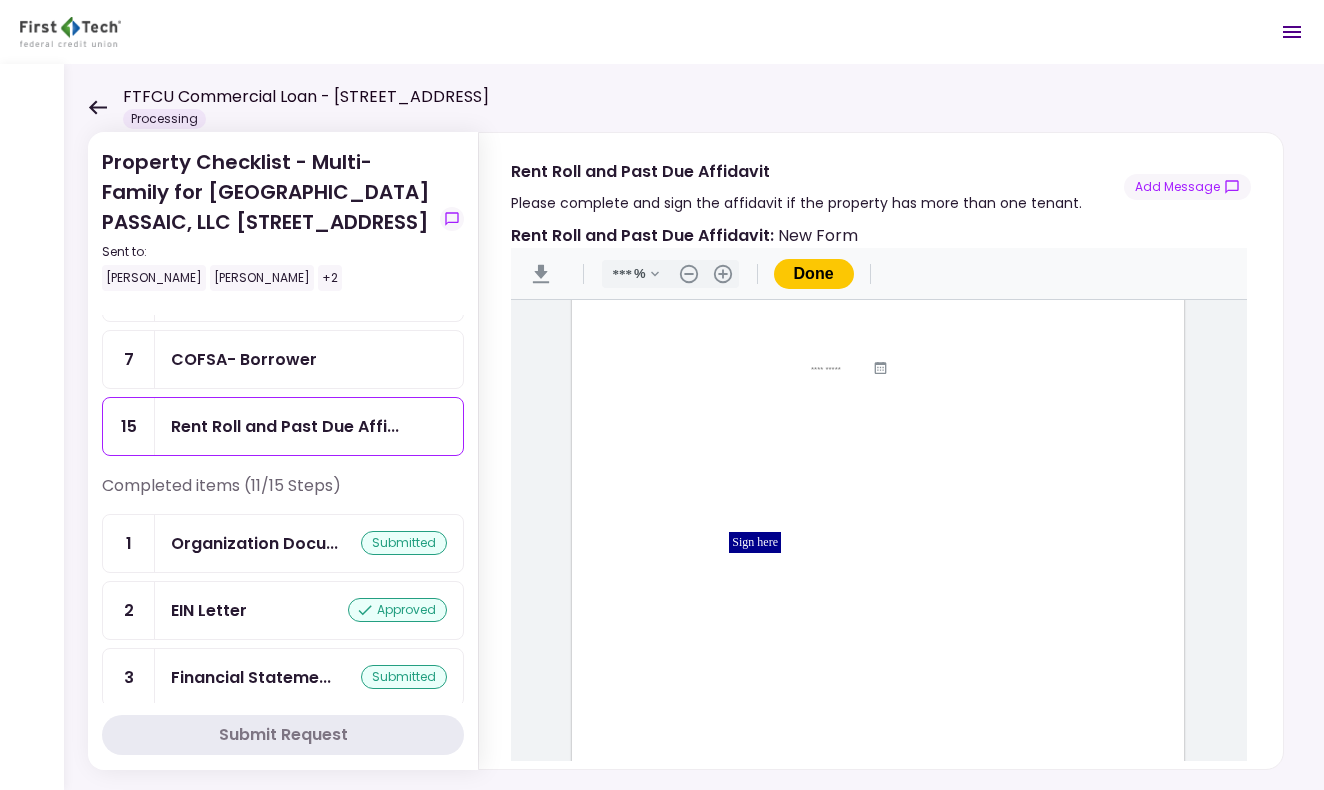 scroll, scrollTop: 314, scrollLeft: 0, axis: vertical 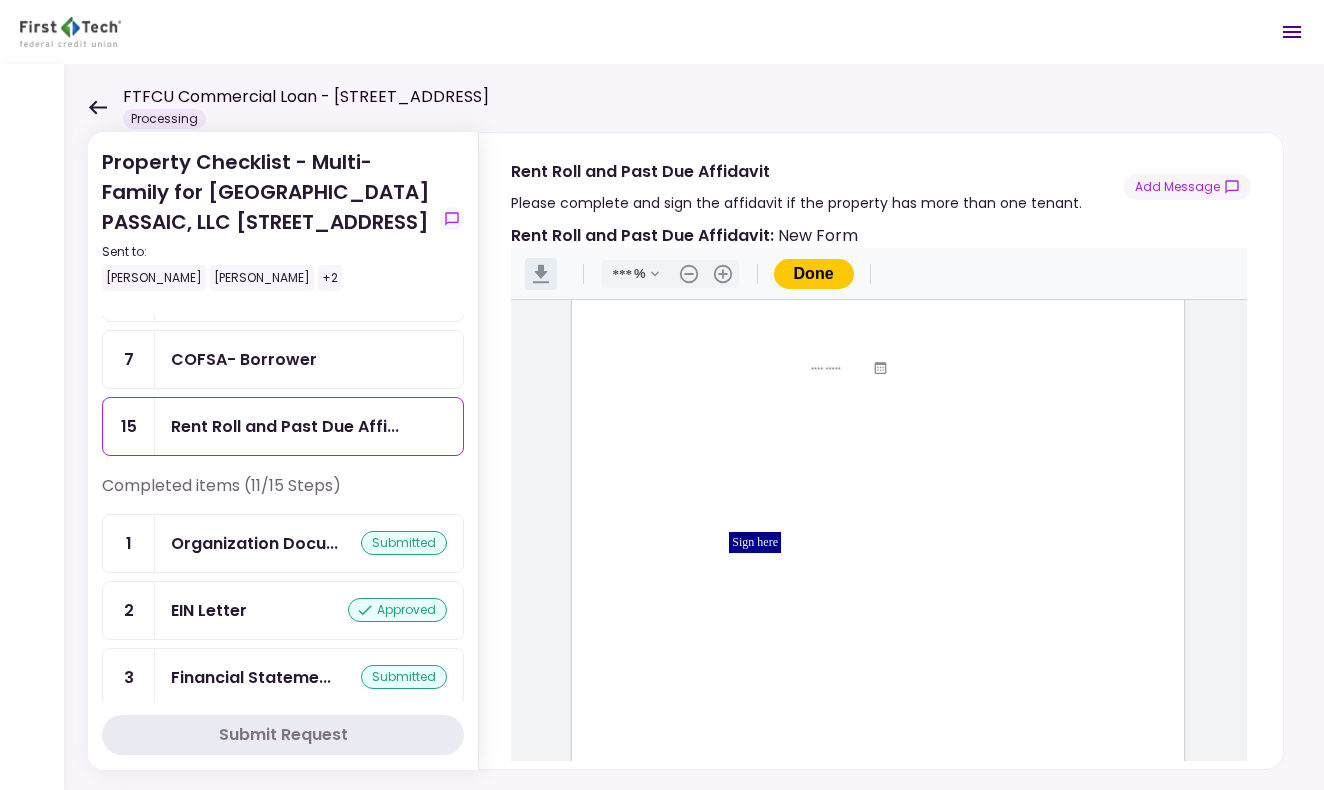 click on ".cls-1{fill:#abb0c4;} icon - header - download" at bounding box center [541, 274] 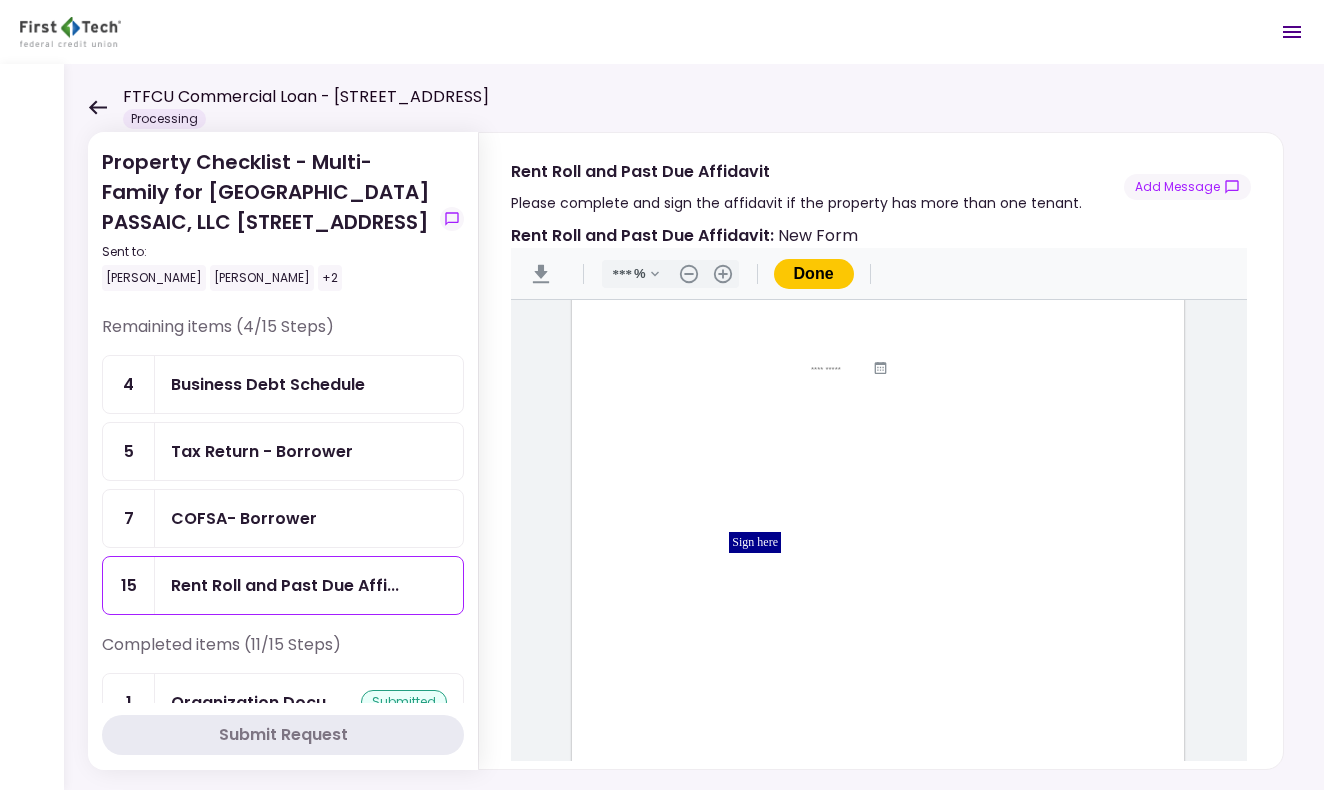scroll, scrollTop: 0, scrollLeft: 0, axis: both 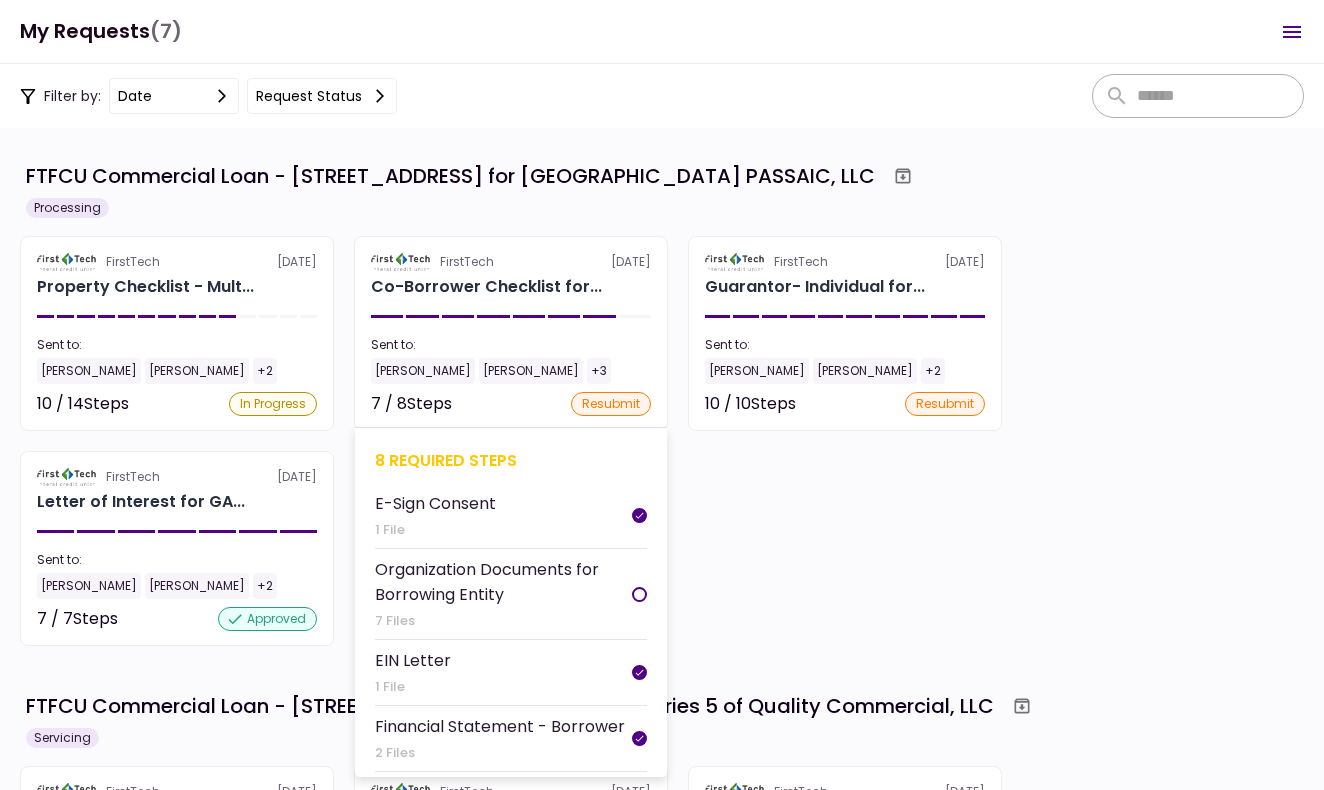 click on "FirstTech [DATE] Co-Borrower Checklist for... Sent to: [PERSON_NAME] [PERSON_NAME] +3 7 / 8  Steps resubmit 8   required steps E-Sign Consent 1 File Organization Documents for Borrowing Entity 7 Files EIN Letter 1 File Financial Statement - Borrower 2 Files Tax Return - Borrower No Files IRS Form 4506-T Borrower 2 Files COFSA- Borrower 1 File Business Debt Schedule 1 File" at bounding box center [511, 333] 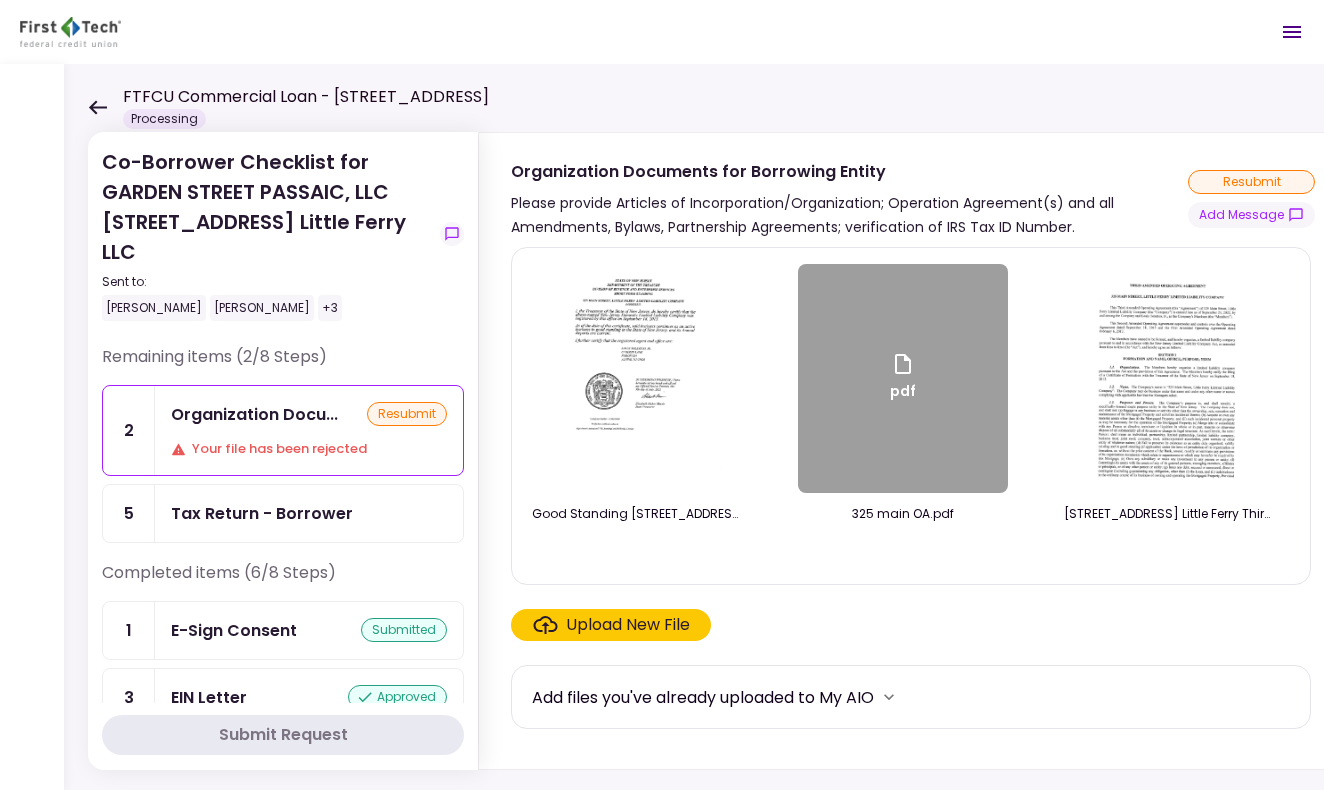 click on "Tax Return - Borrower" at bounding box center [309, 513] 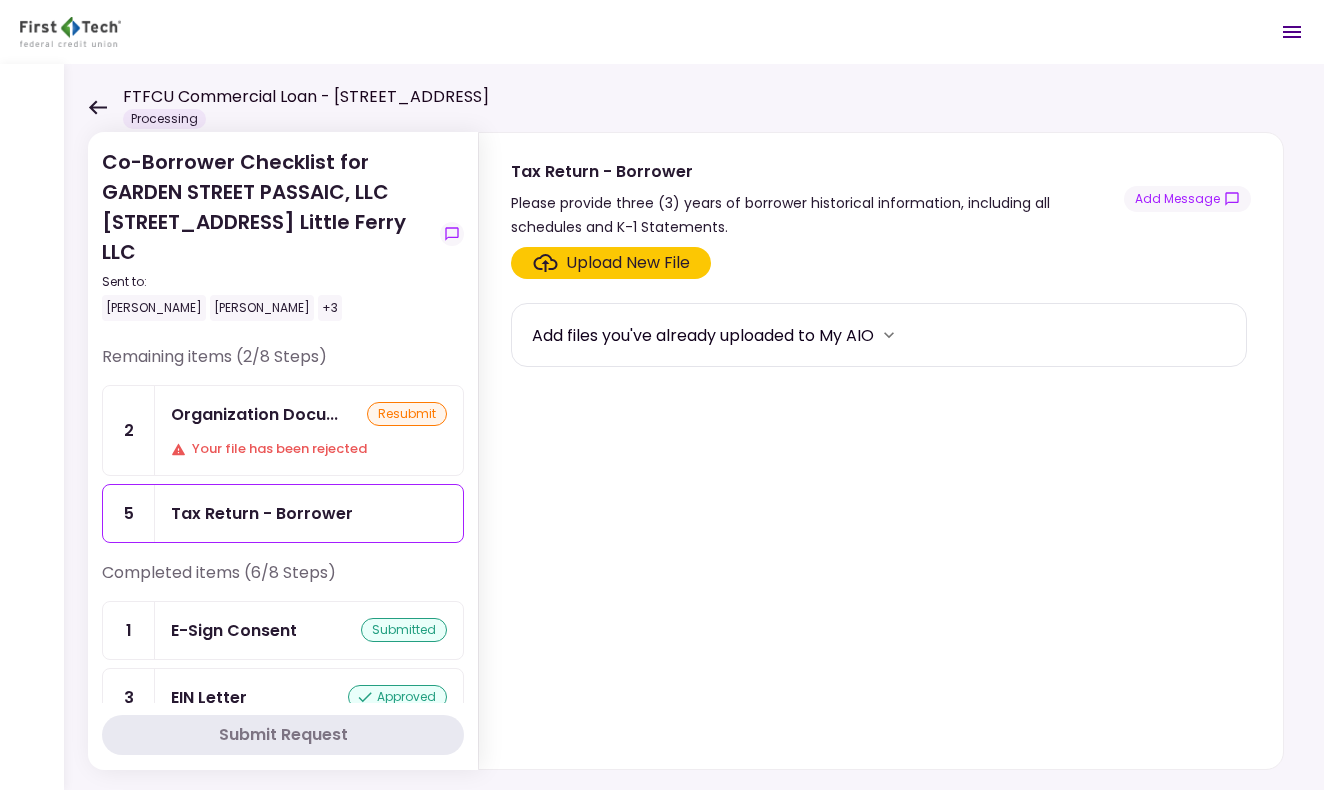 click 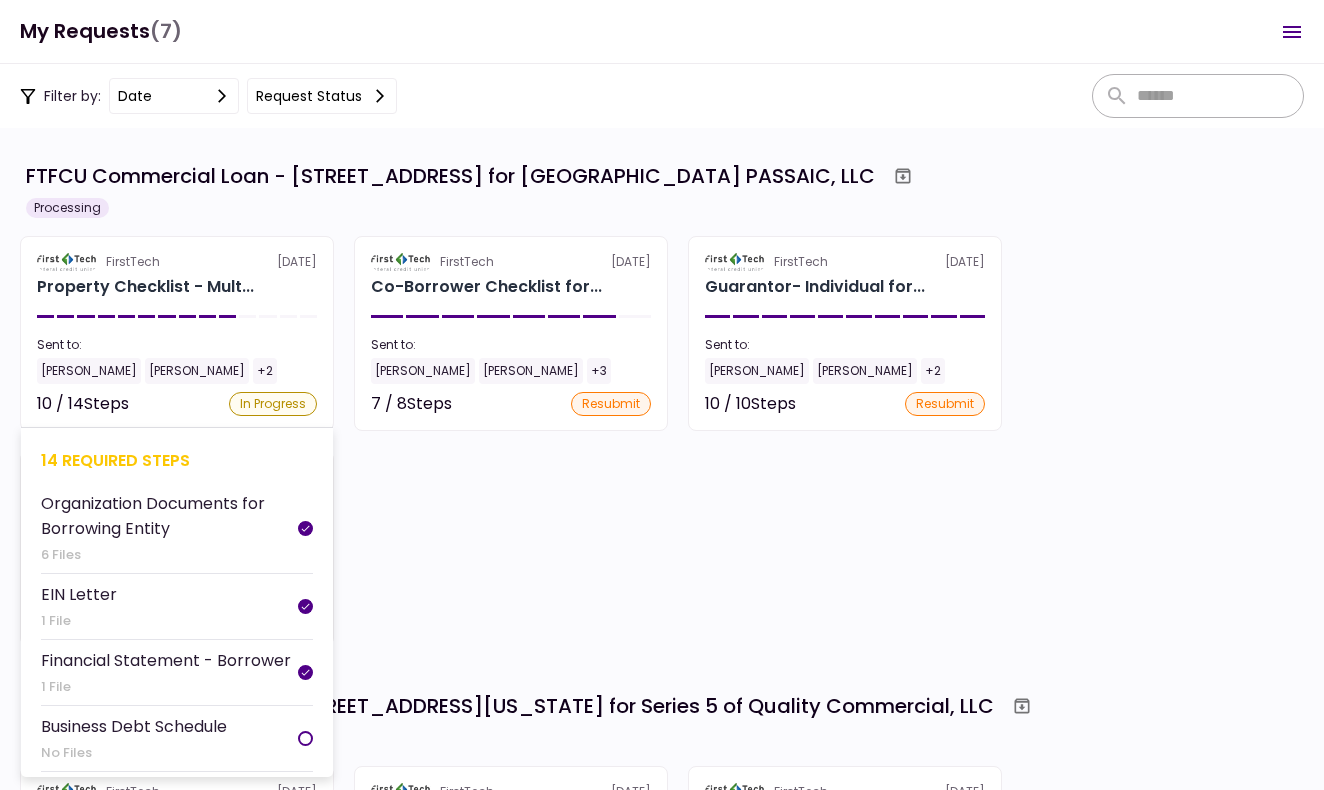 click on "Sent to:" at bounding box center [177, 345] 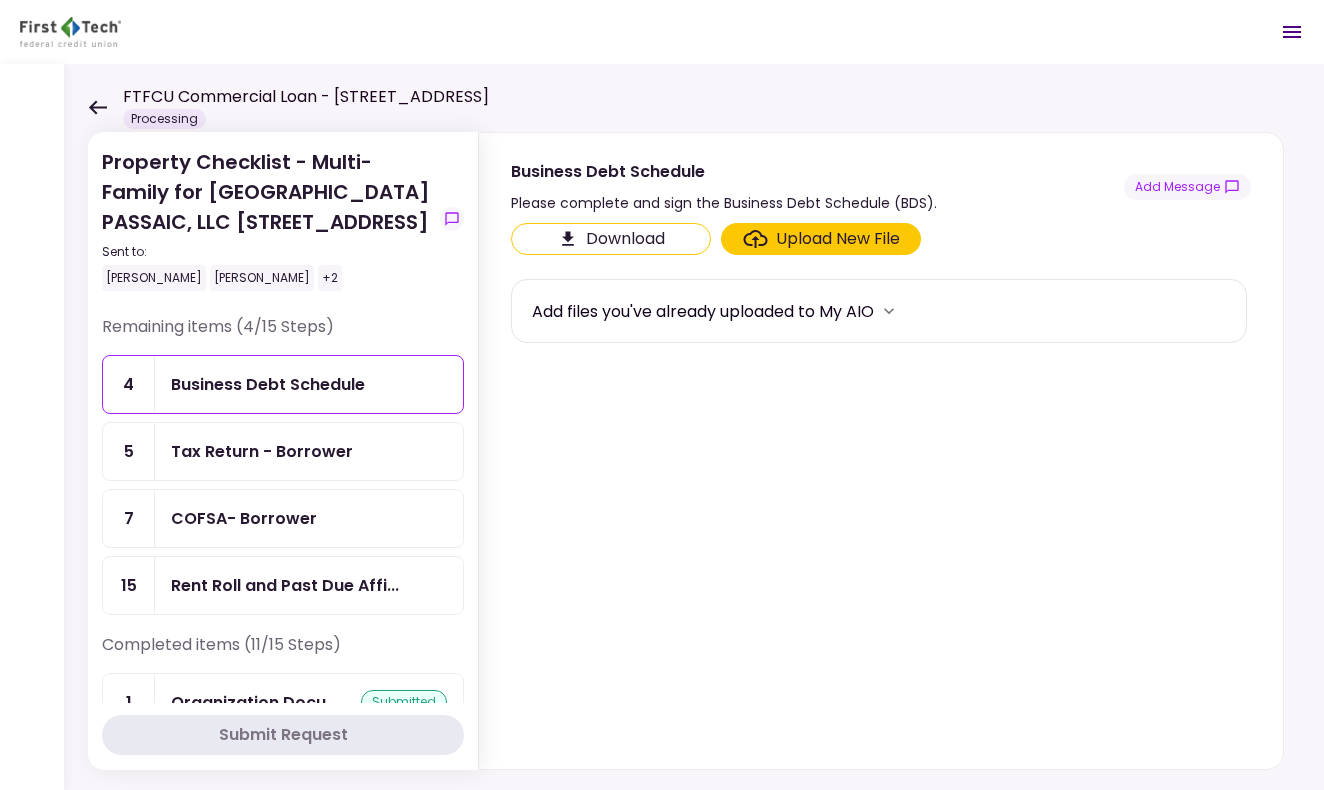 click 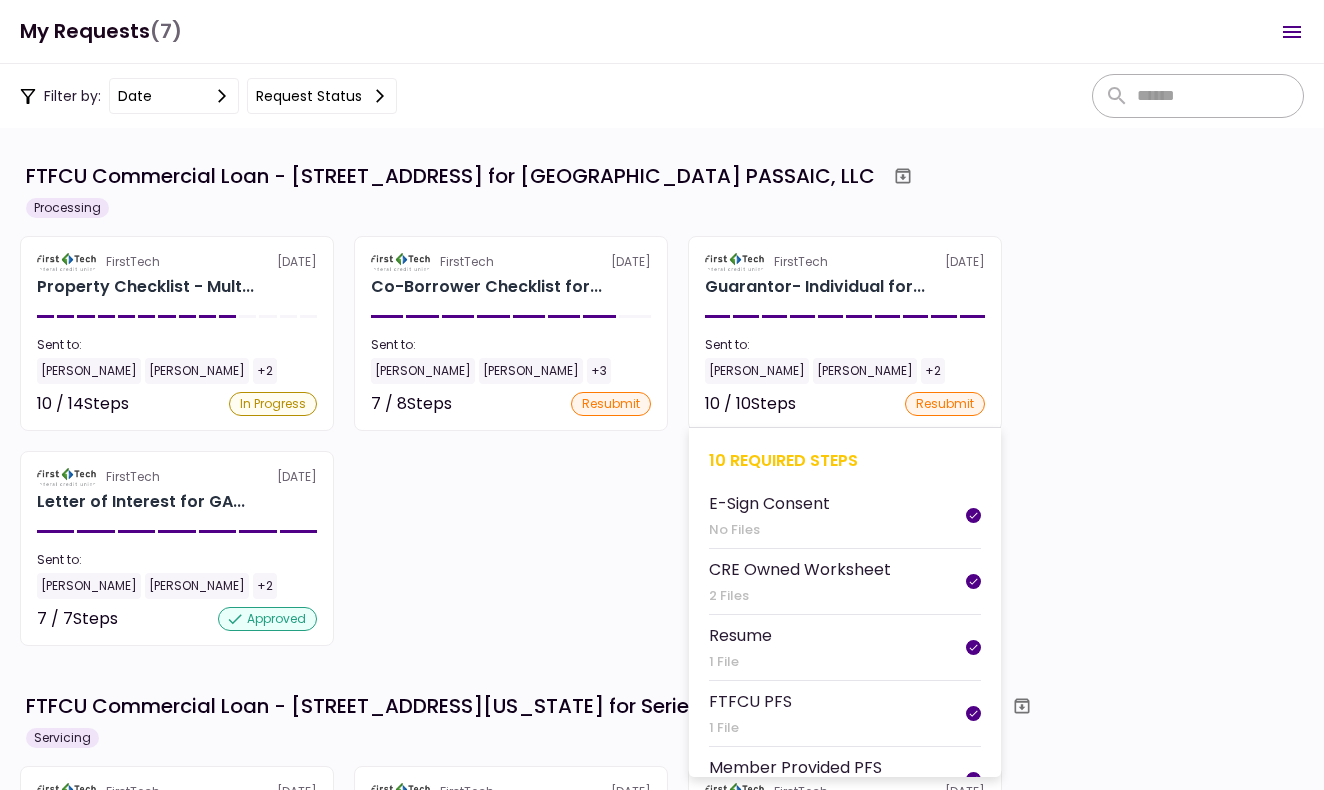 click on "FirstTech [DATE] Guarantor- Individual for... Sent to: [PERSON_NAME] [PERSON_NAME] +2 10 / 10  Steps resubmit 10   required steps E-Sign Consent No Files CRE Owned Worksheet 2 Files Resume 1 File FTFCU PFS 1 File Member Provided PFS 2 Files Tax Return - Guarantor 22 Files IRS Form 4506-T Guarantor 1 File Personal Debt Schedule 1 File COFSA- Guarantor 1 File Liquidity Statements - Guarantor 1 File" at bounding box center (845, 333) 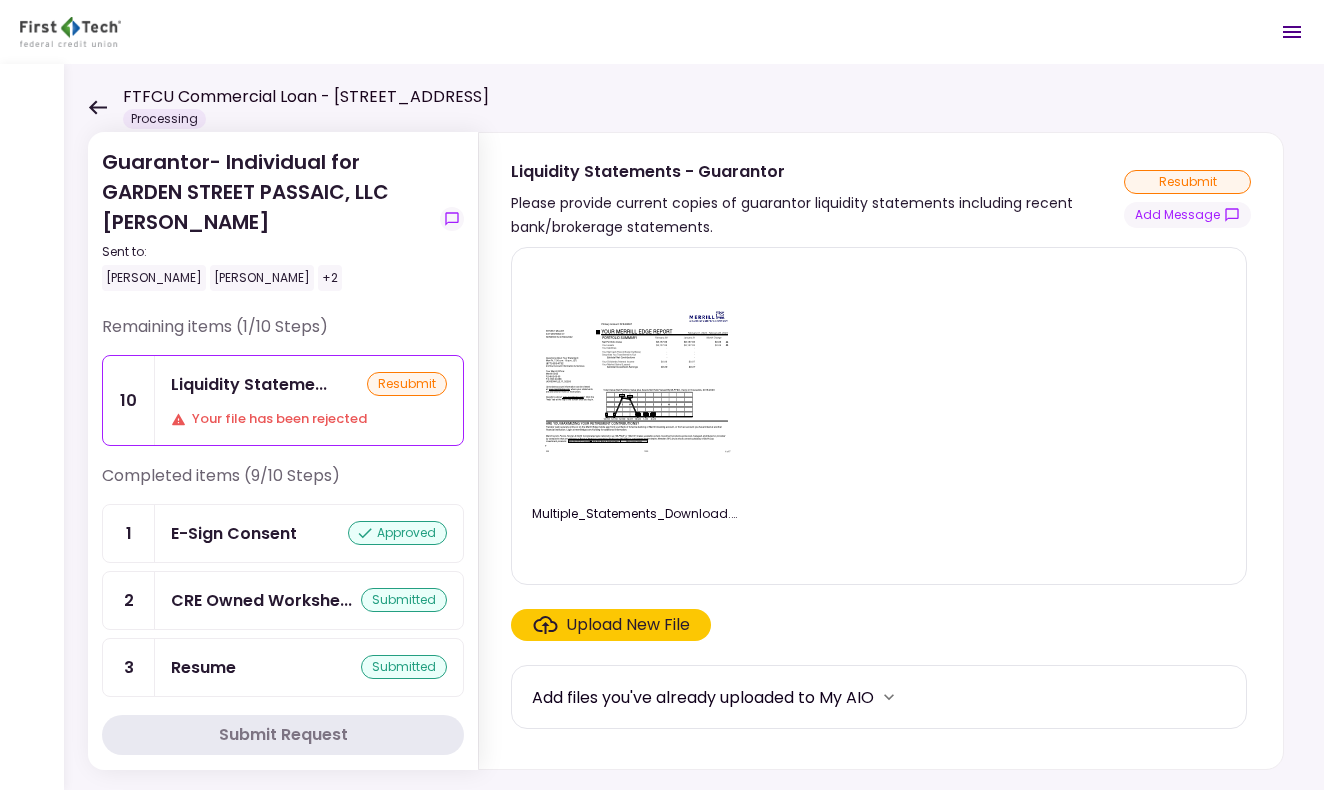 click 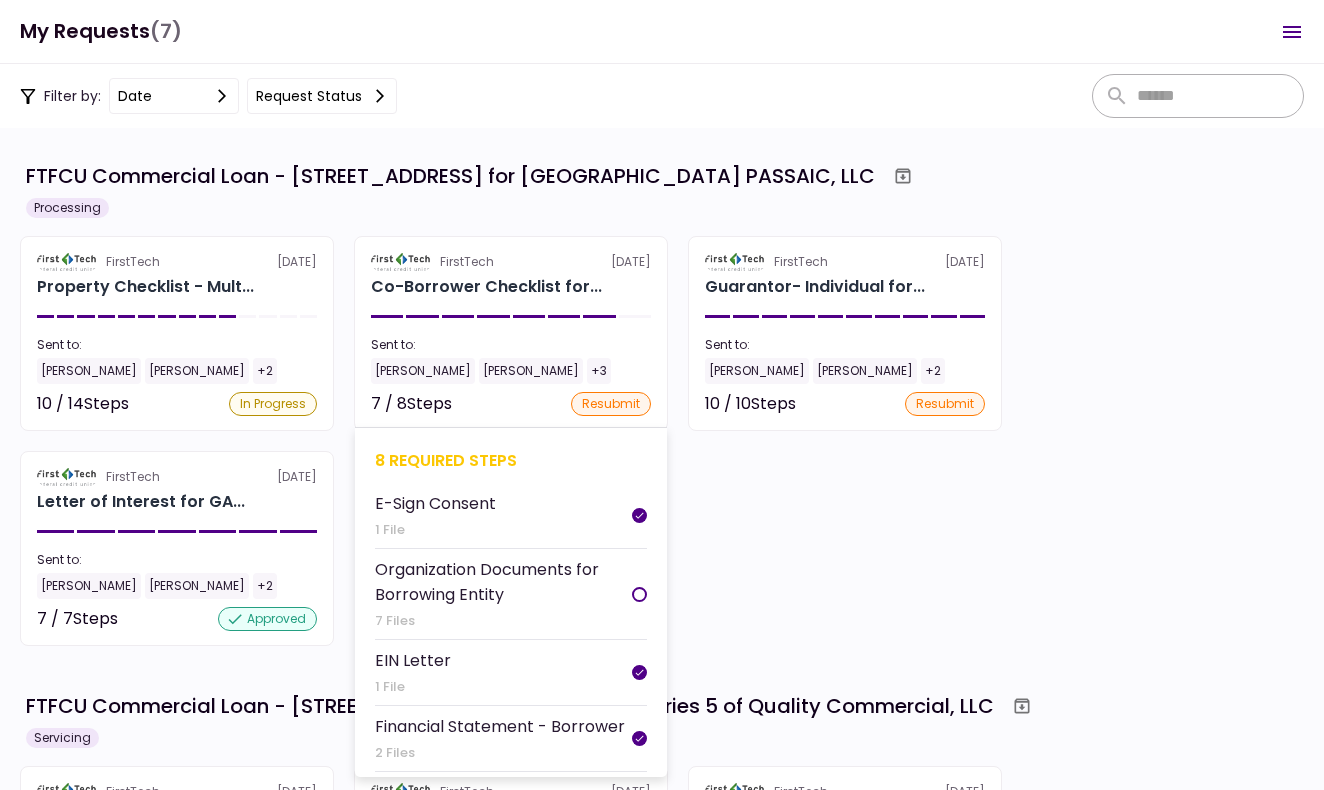 click on "FirstTech [DATE] Co-Borrower Checklist for... Sent to: [PERSON_NAME] [PERSON_NAME] +3 7 / 8  Steps resubmit 8   required steps E-Sign Consent 1 File Organization Documents for Borrowing Entity 7 Files EIN Letter 1 File Financial Statement - Borrower 2 Files Tax Return - Borrower No Files IRS Form 4506-T Borrower 2 Files COFSA- Borrower 1 File Business Debt Schedule 1 File" at bounding box center [511, 333] 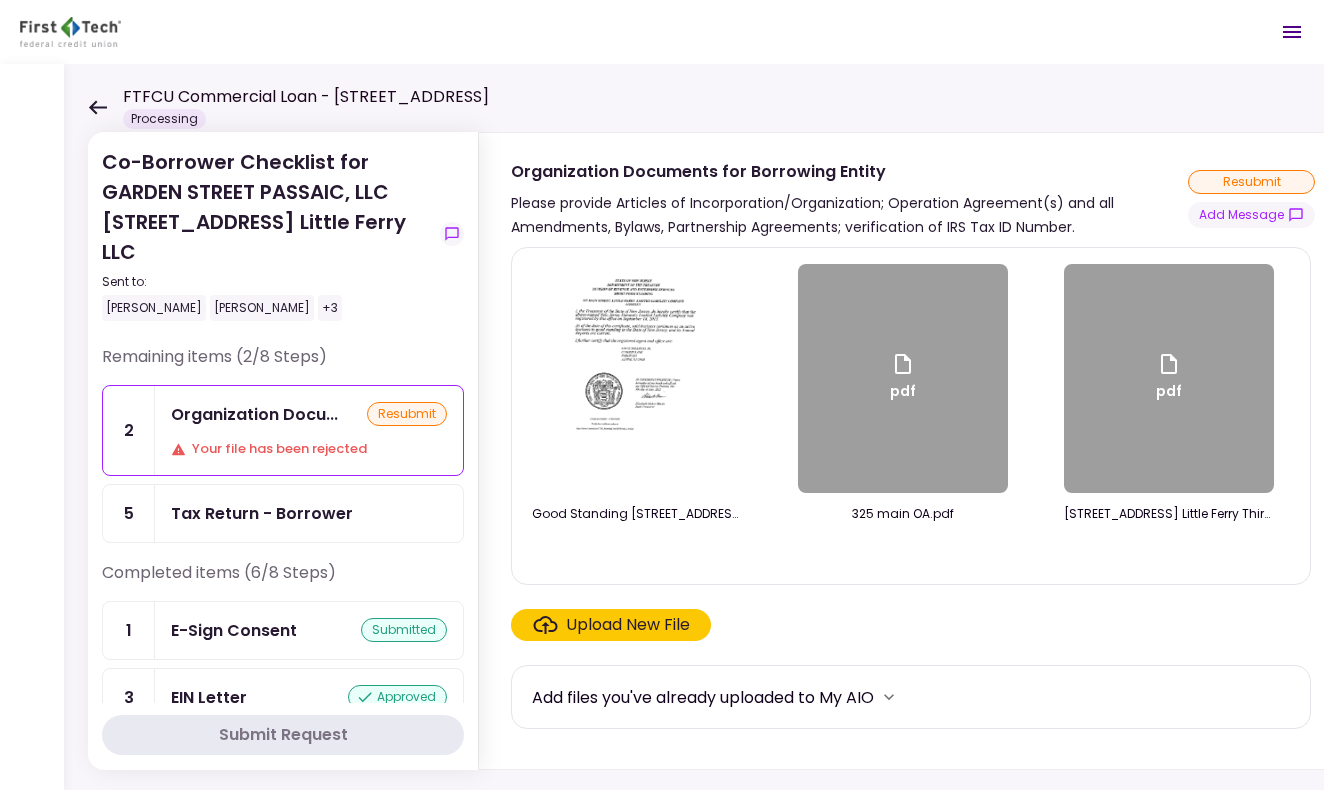 click 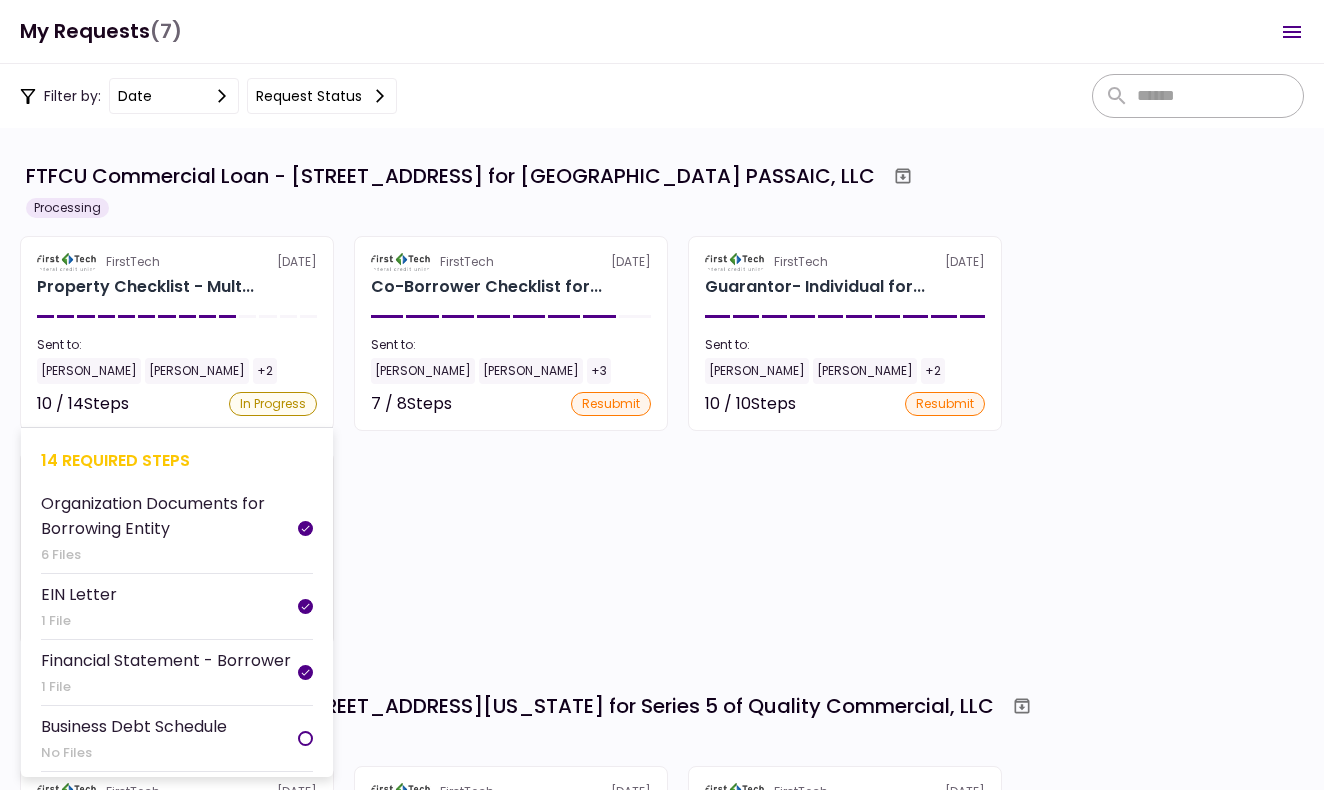 click on "FirstTech [DATE] Property Checklist - Mult... Sent to: [PERSON_NAME] [PERSON_NAME] +2 10 / 14  Steps In Progress 14   required steps Organization Documents for Borrowing Entity 6 Files EIN Letter 1 File Financial Statement - Borrower 1 File Business Debt Schedule No Files Tax Return - Borrower No Files IRS Form 4506-T Borrower 1 File COFSA- Borrower No Files Property Operating Statements 3 Files Current Rent Roll 2 Files Copy(s) of Lease(s) and Amendment(s) 12 Files Property Survey 1 File Prior Environmental Phase I and/or Phase II 2 Files Property Hazard Insurance Policy and Liability Insurance Policy 2 Files Rent Roll and Past Due Affidavit No Files" at bounding box center (177, 333) 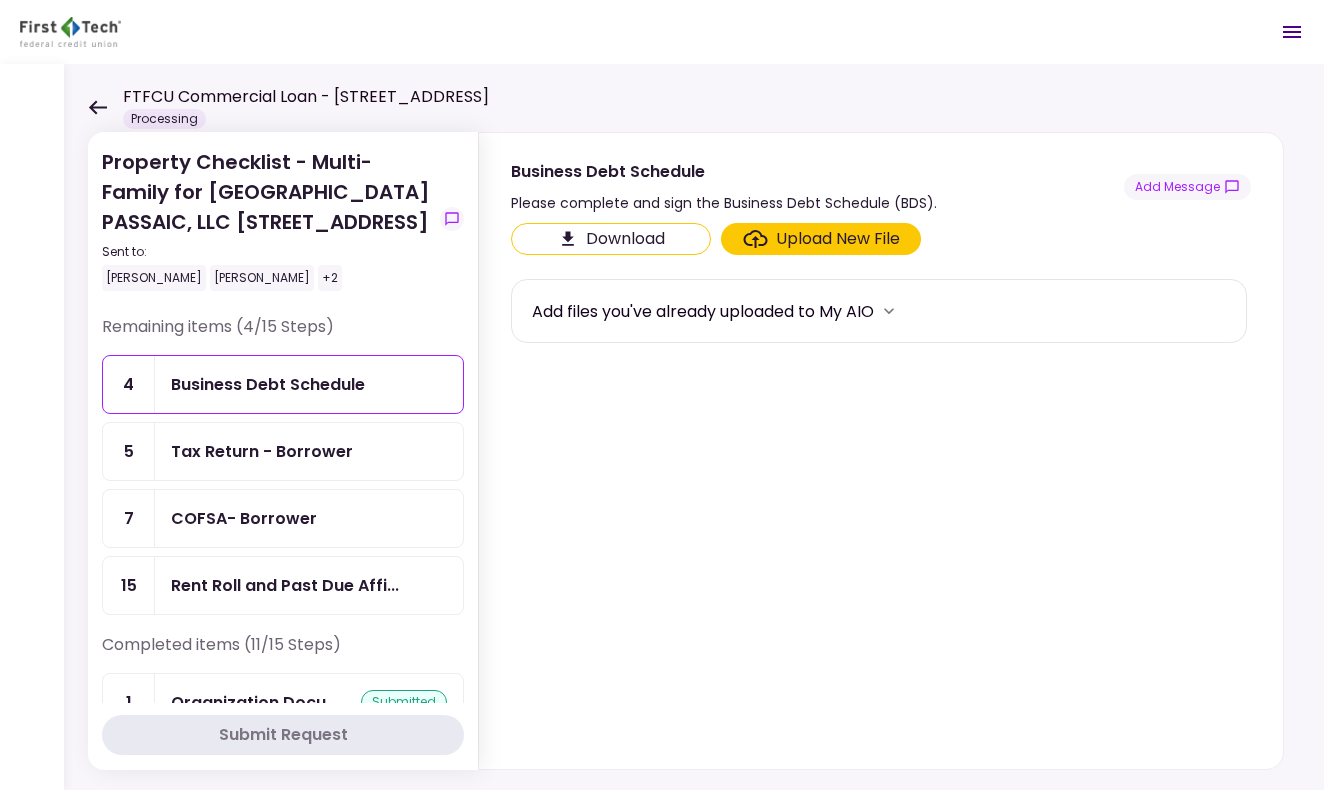 click on "COFSA- Borrower" at bounding box center (244, 518) 